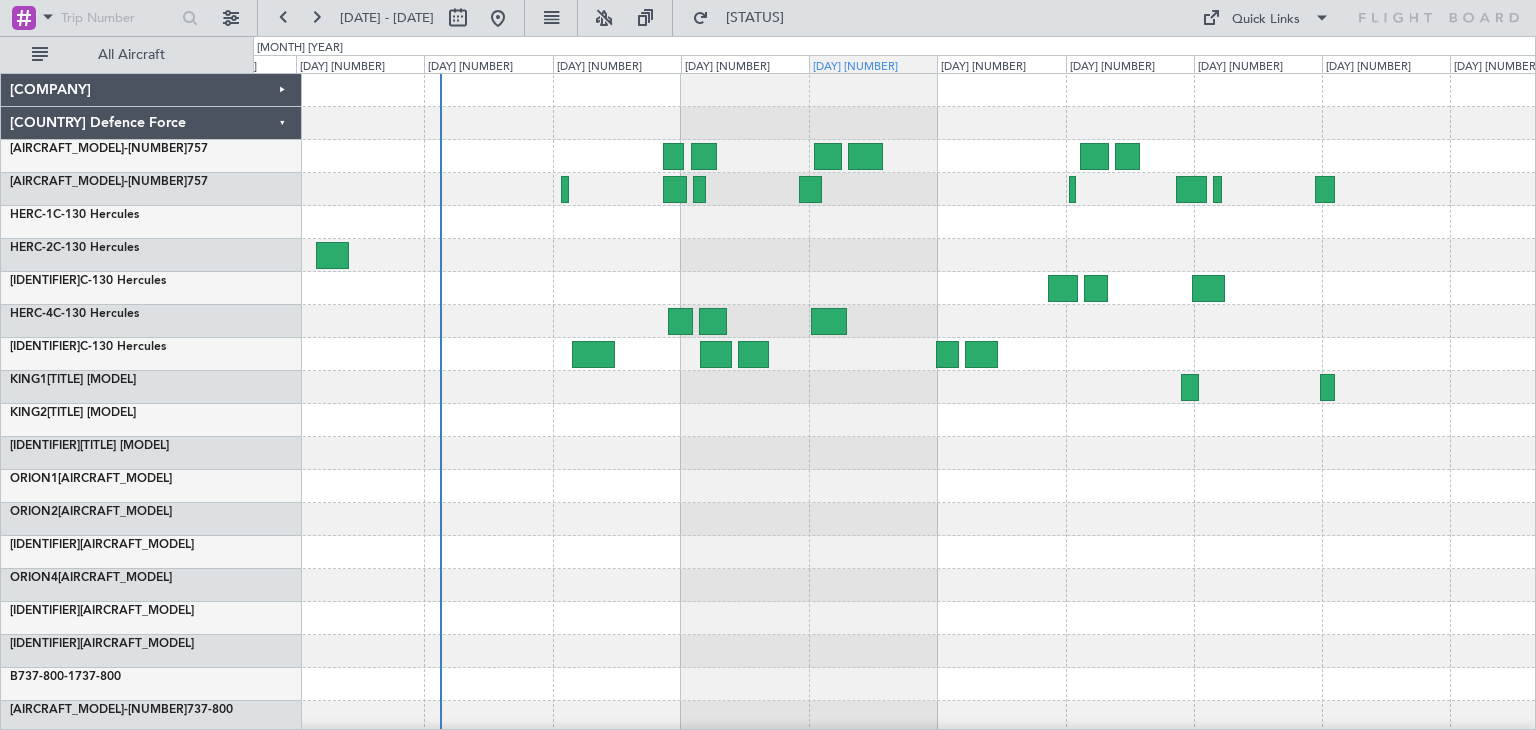 scroll, scrollTop: 0, scrollLeft: 0, axis: both 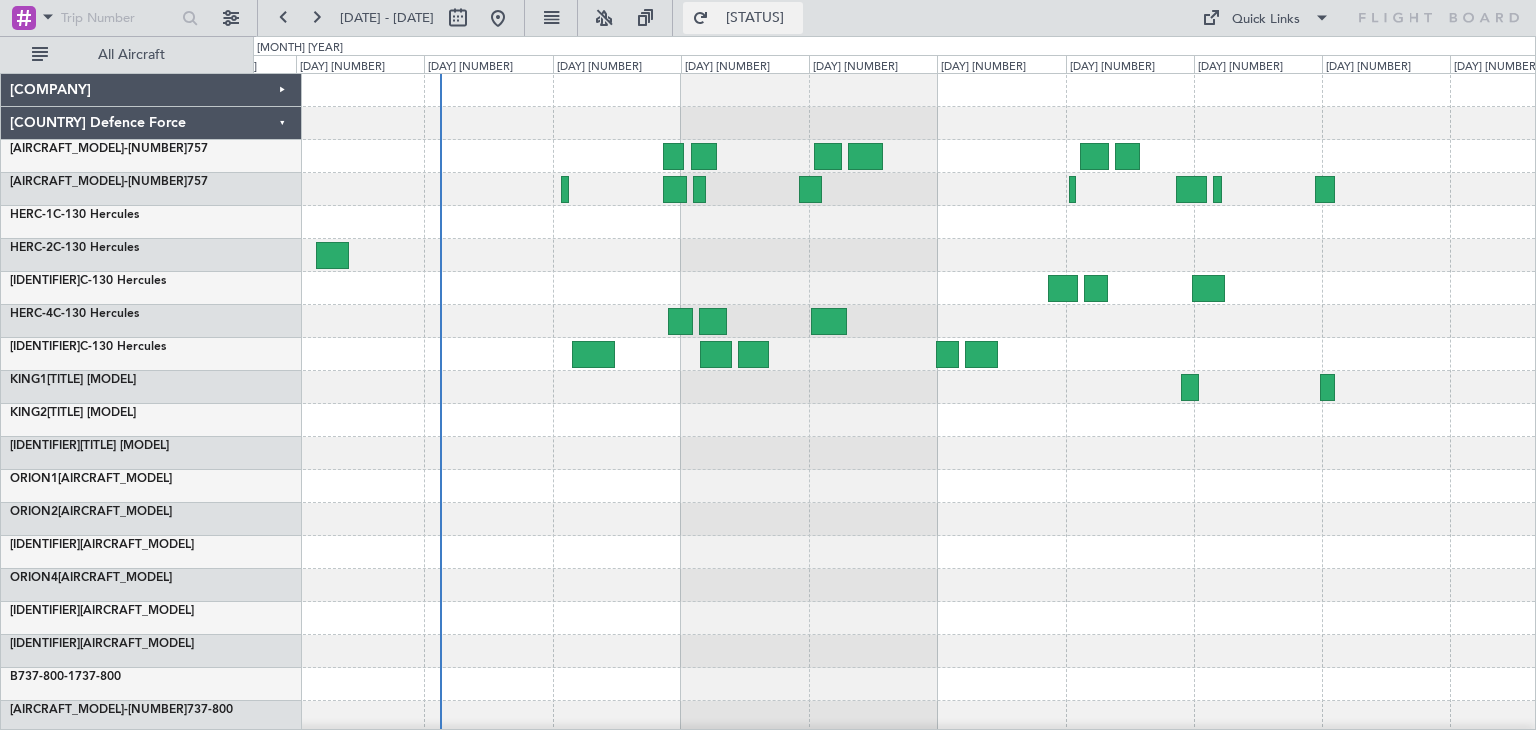 click on "[STATUS]" at bounding box center (755, 18) 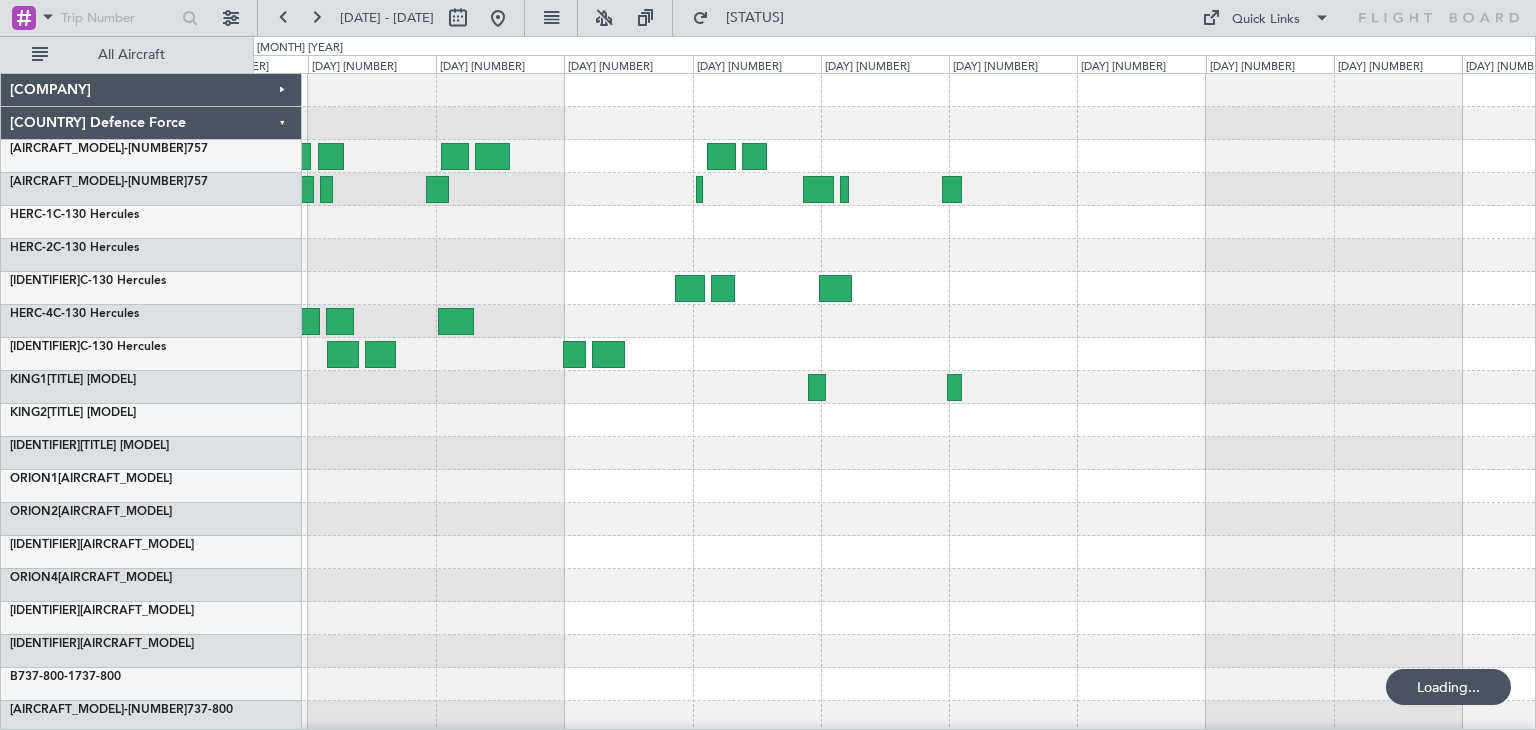 click at bounding box center [894, 486] 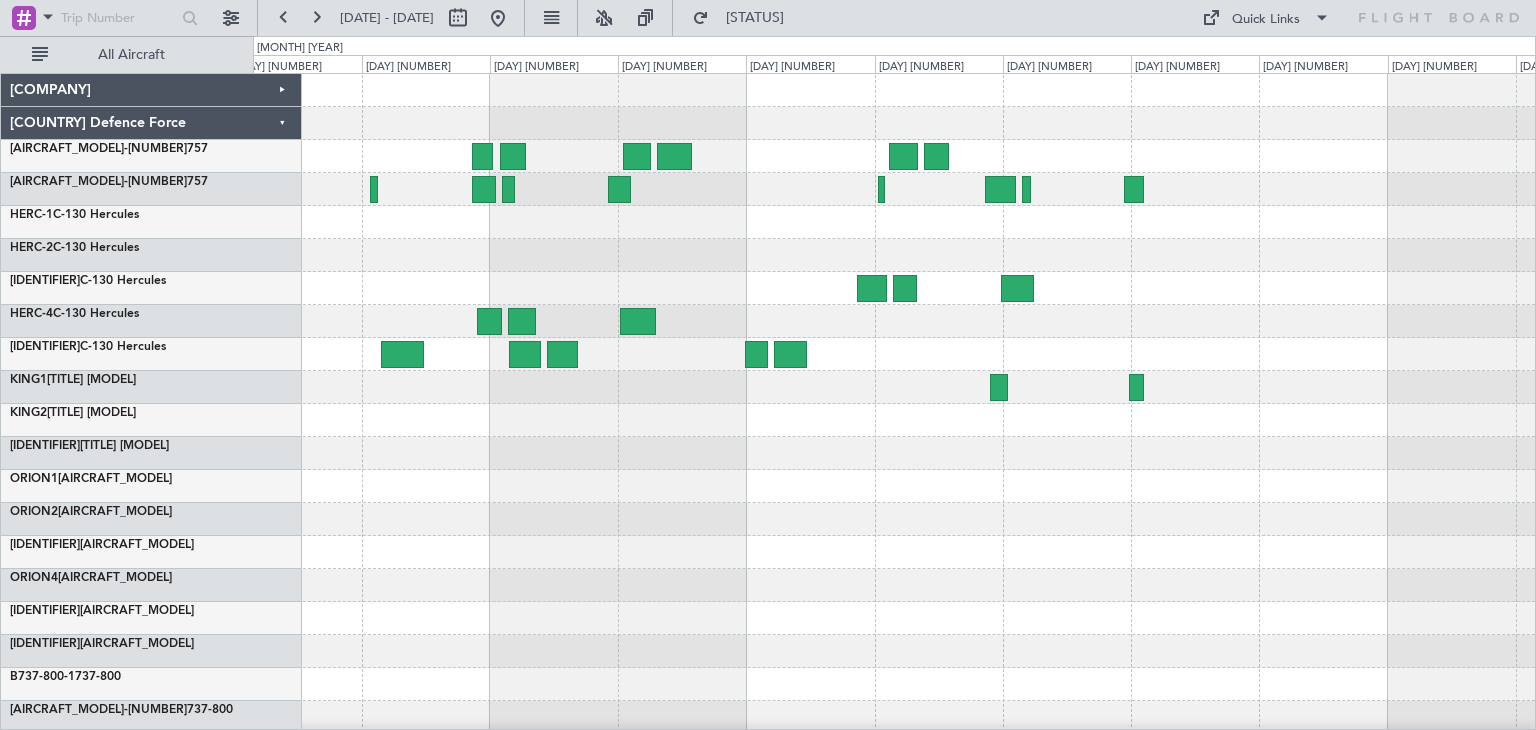 click at bounding box center (894, 486) 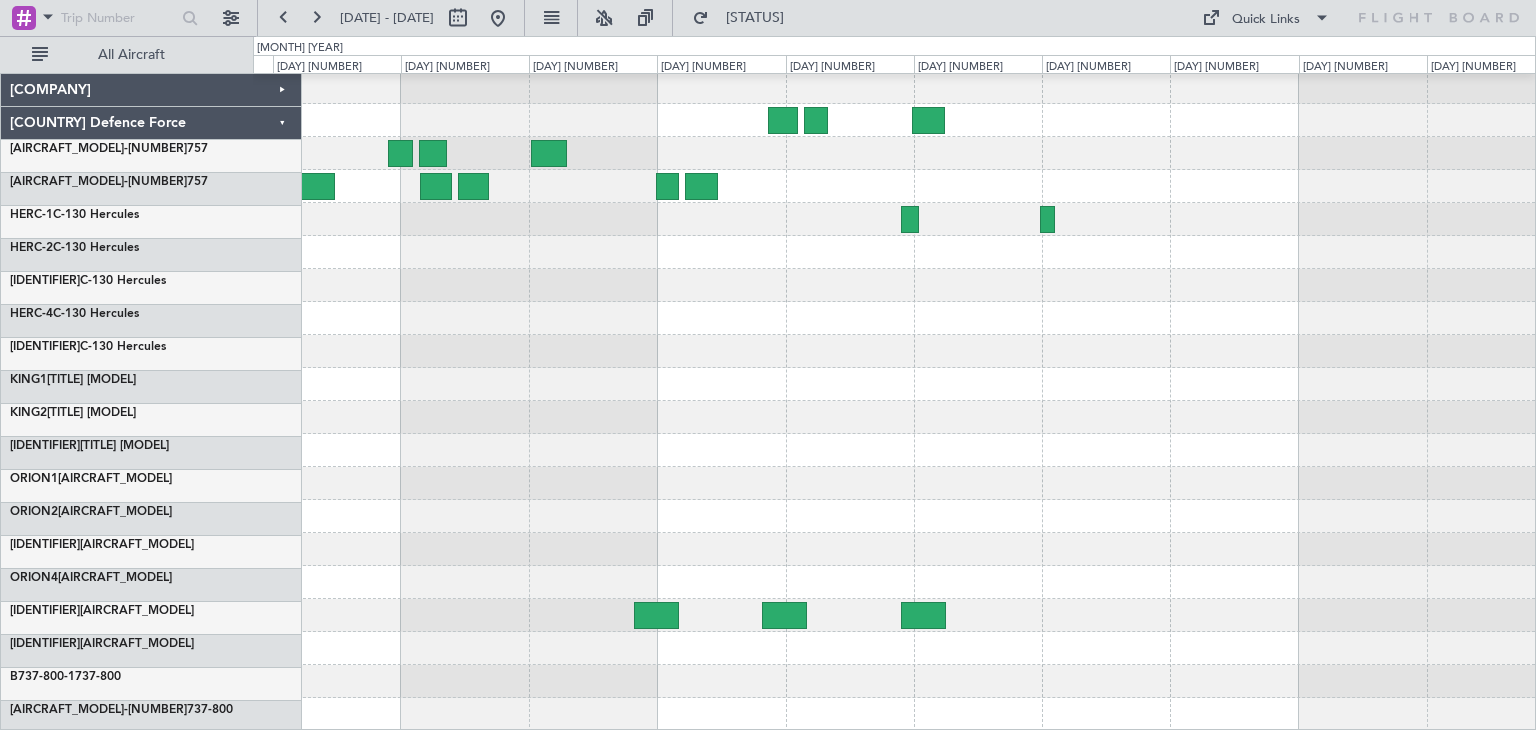 scroll, scrollTop: 168, scrollLeft: 0, axis: vertical 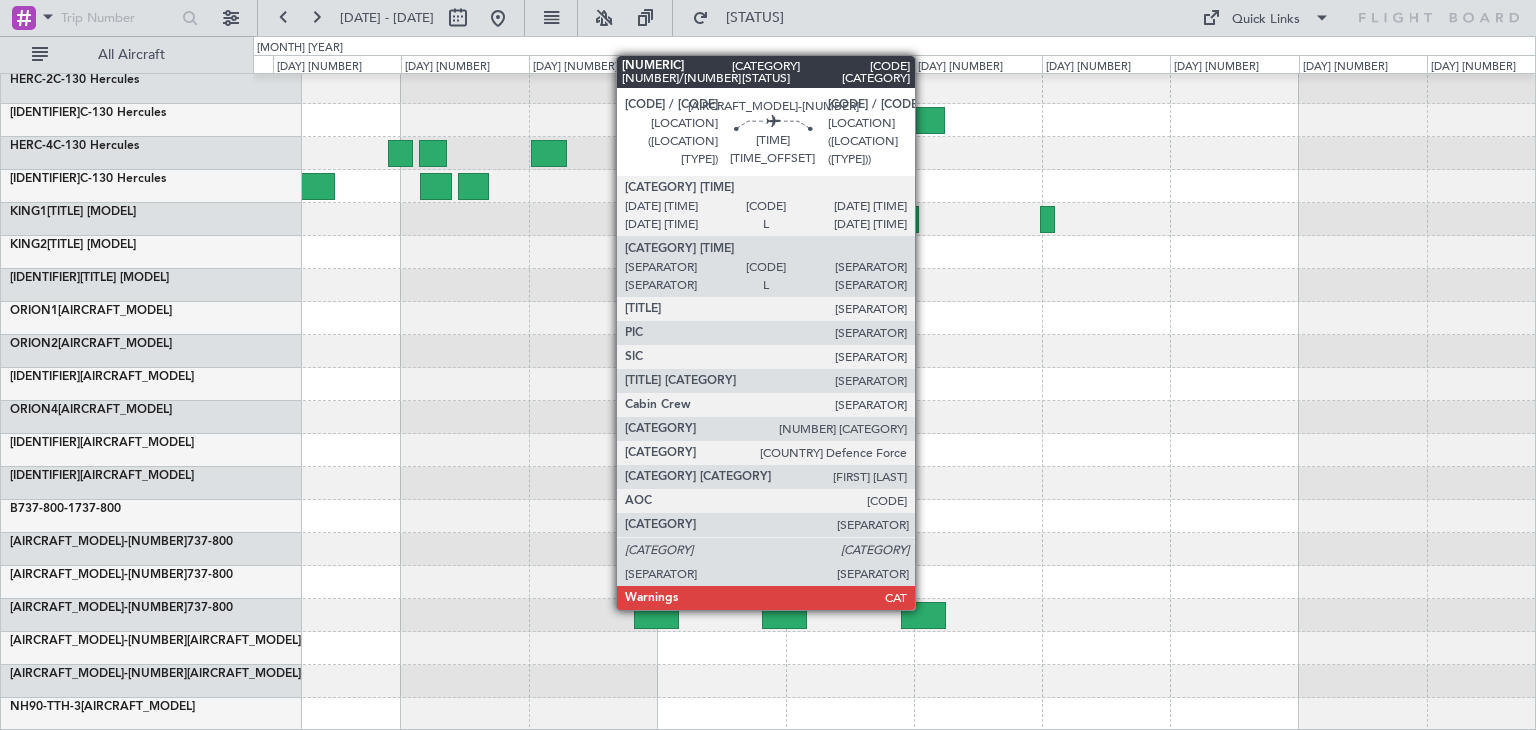 click at bounding box center [656, 615] 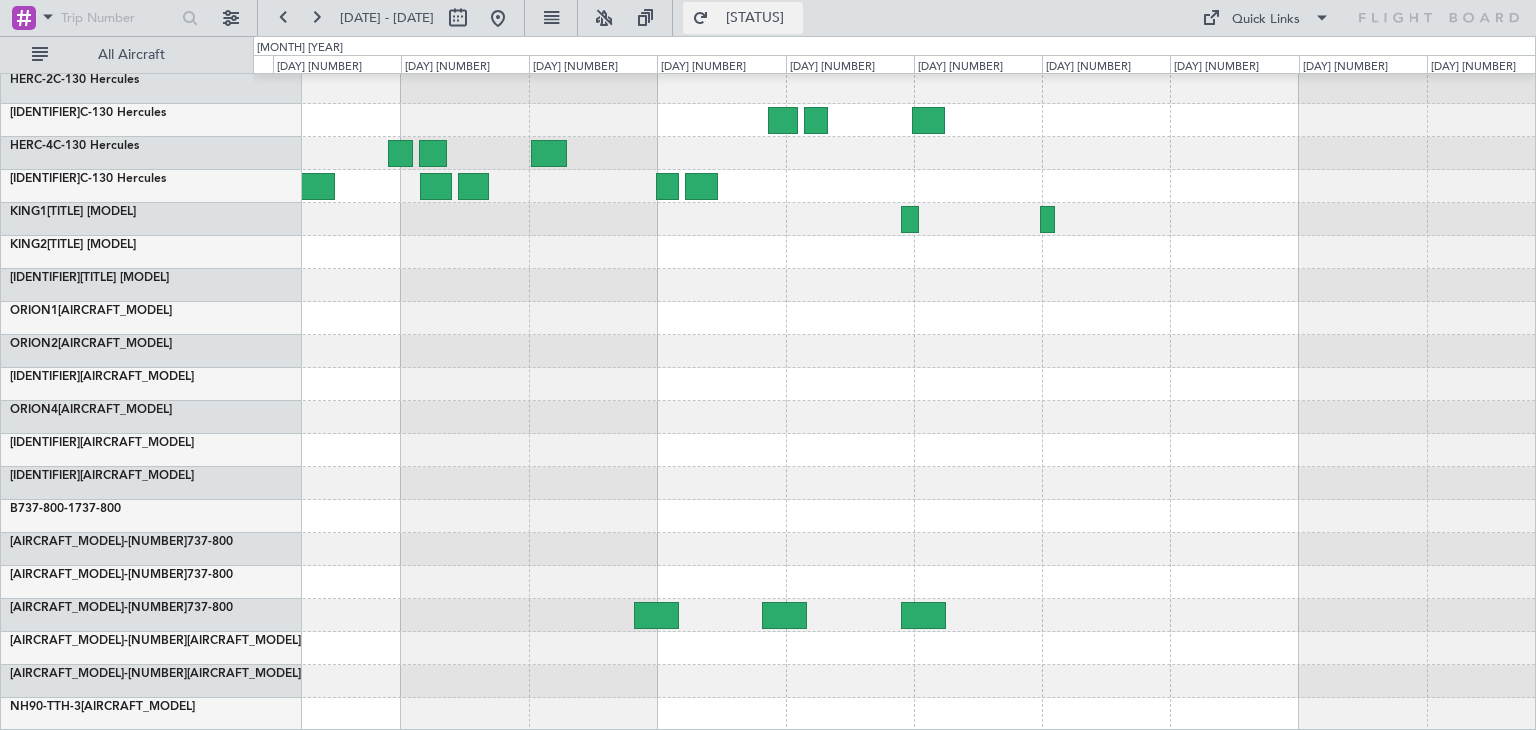 click on "[STATUS]" at bounding box center (743, 18) 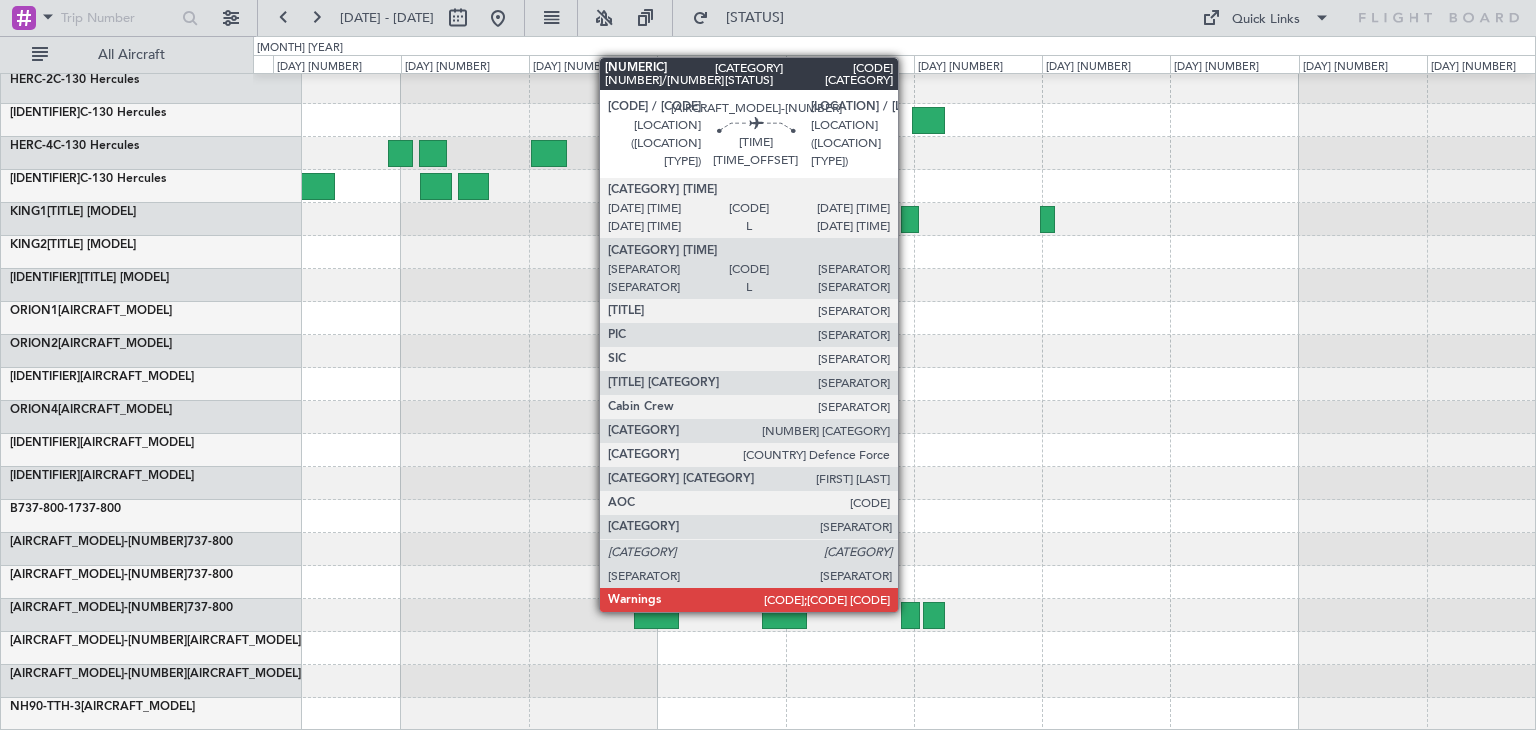 click at bounding box center [656, 615] 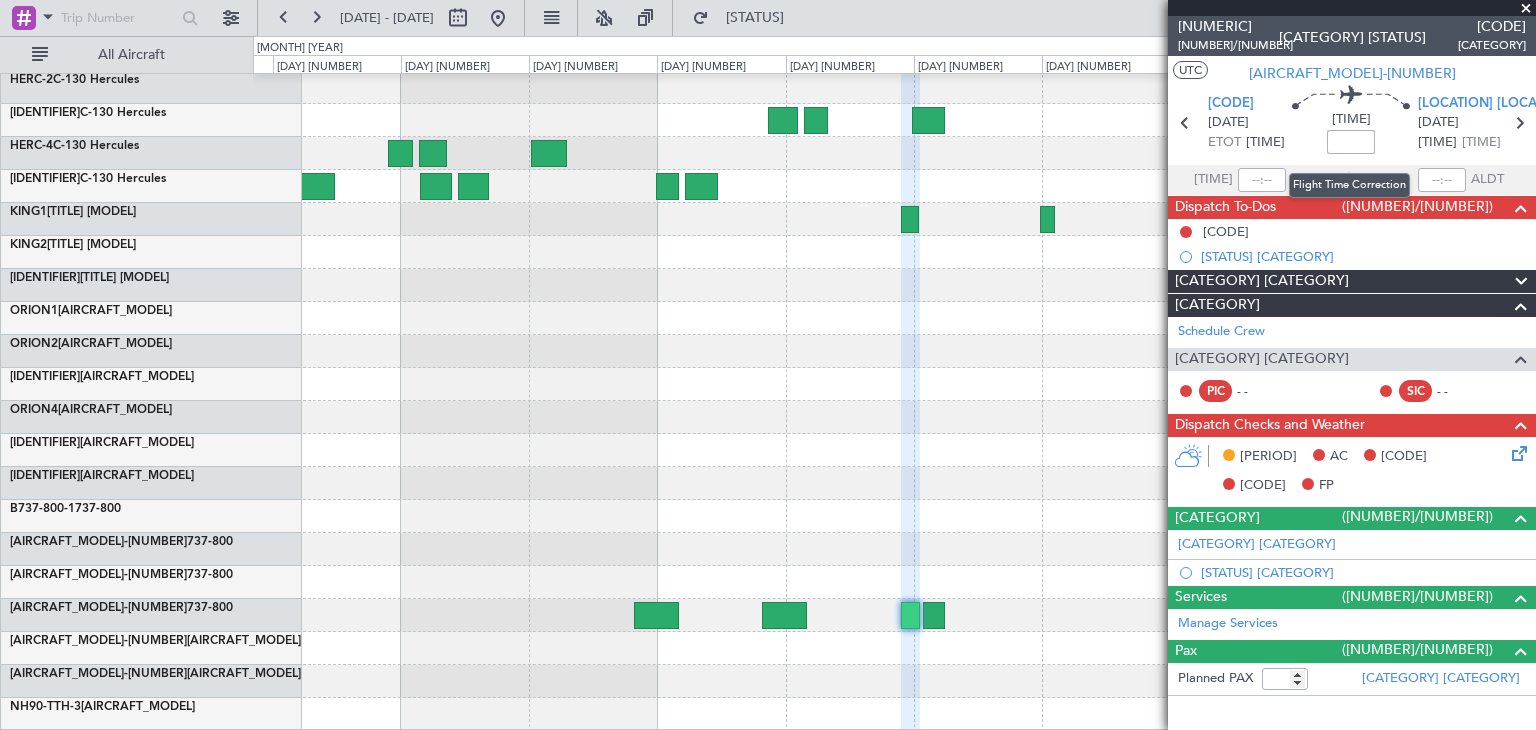 click at bounding box center [1351, 142] 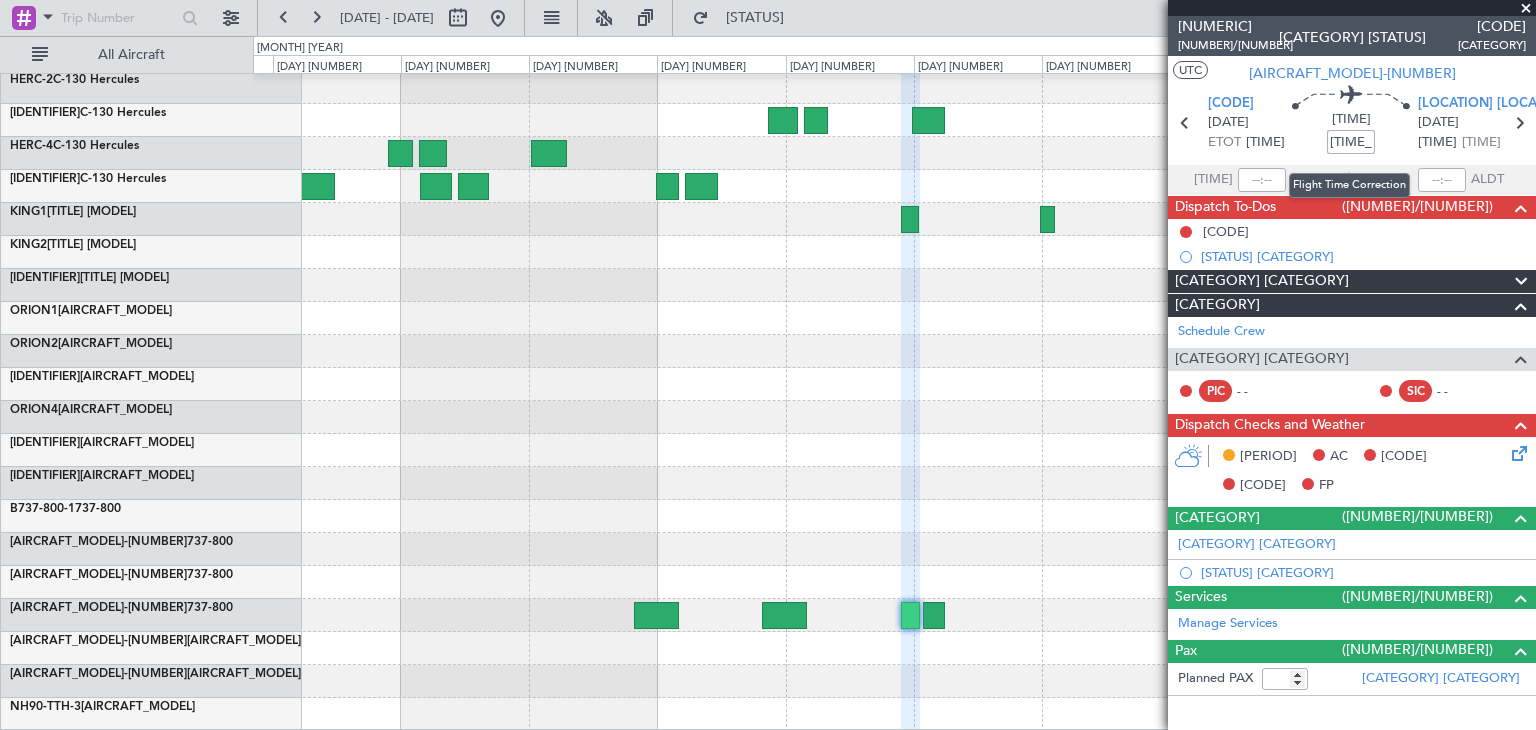 drag, startPoint x: 1326, startPoint y: 141, endPoint x: 1371, endPoint y: 135, distance: 45.39824 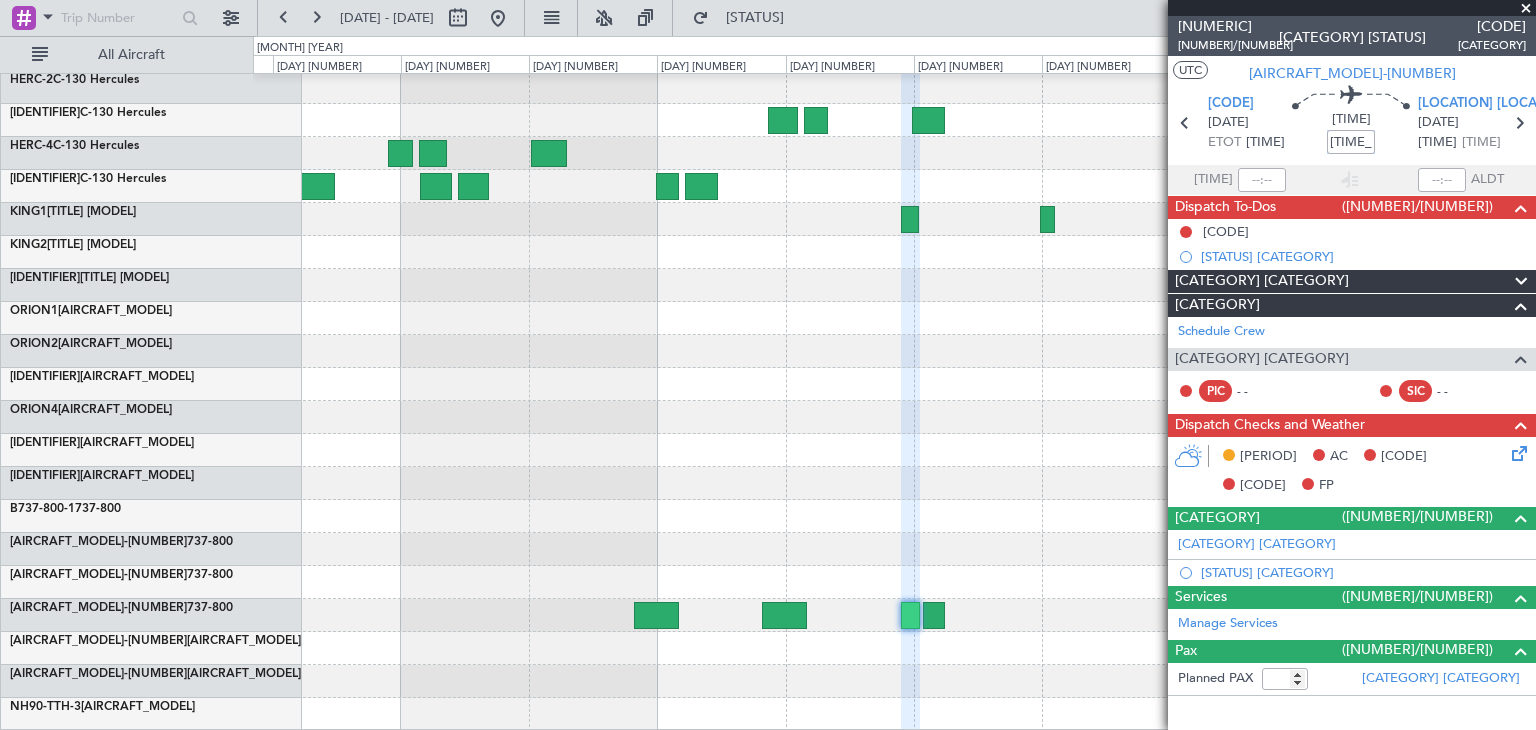 drag, startPoint x: 1330, startPoint y: 140, endPoint x: 1381, endPoint y: 138, distance: 51.0392 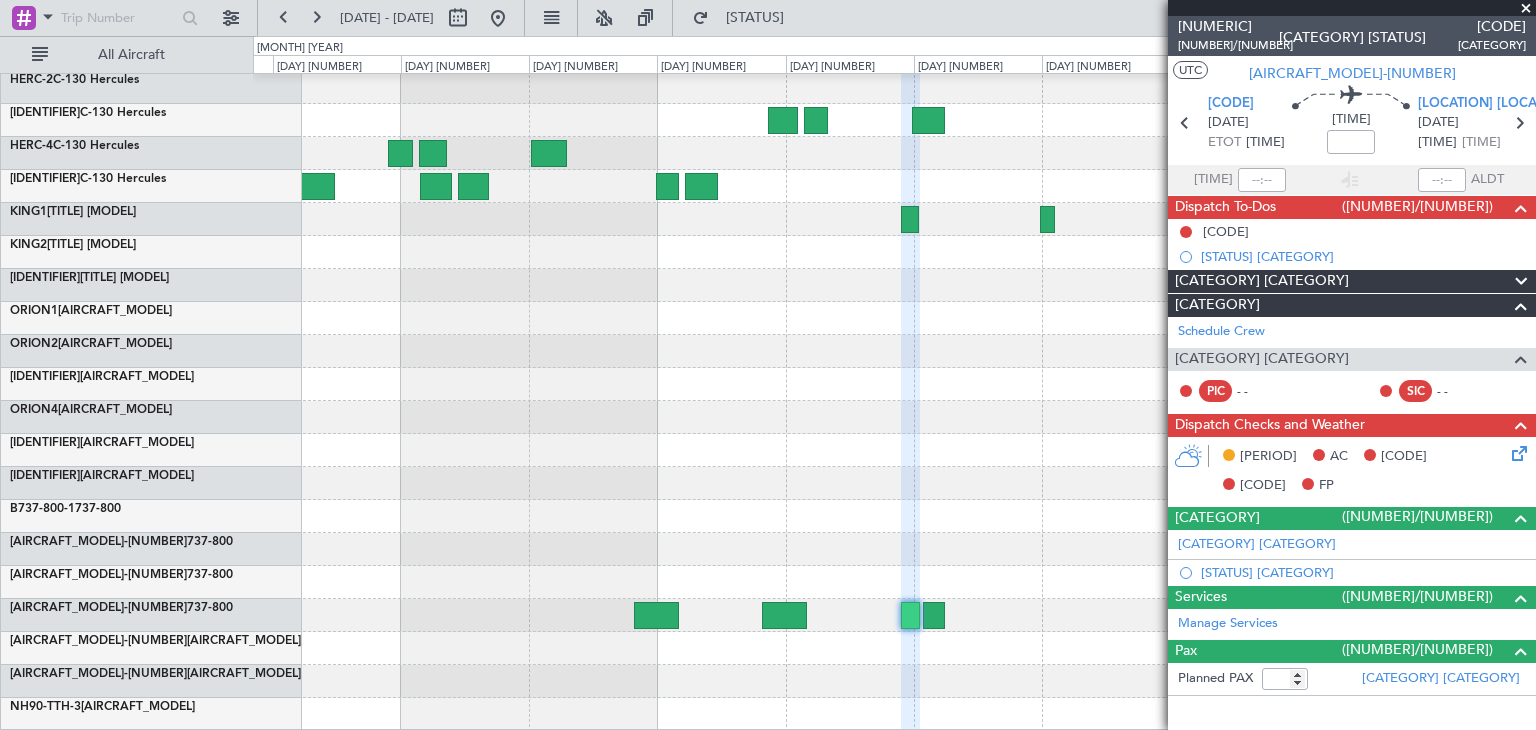 click at bounding box center (1526, 9) 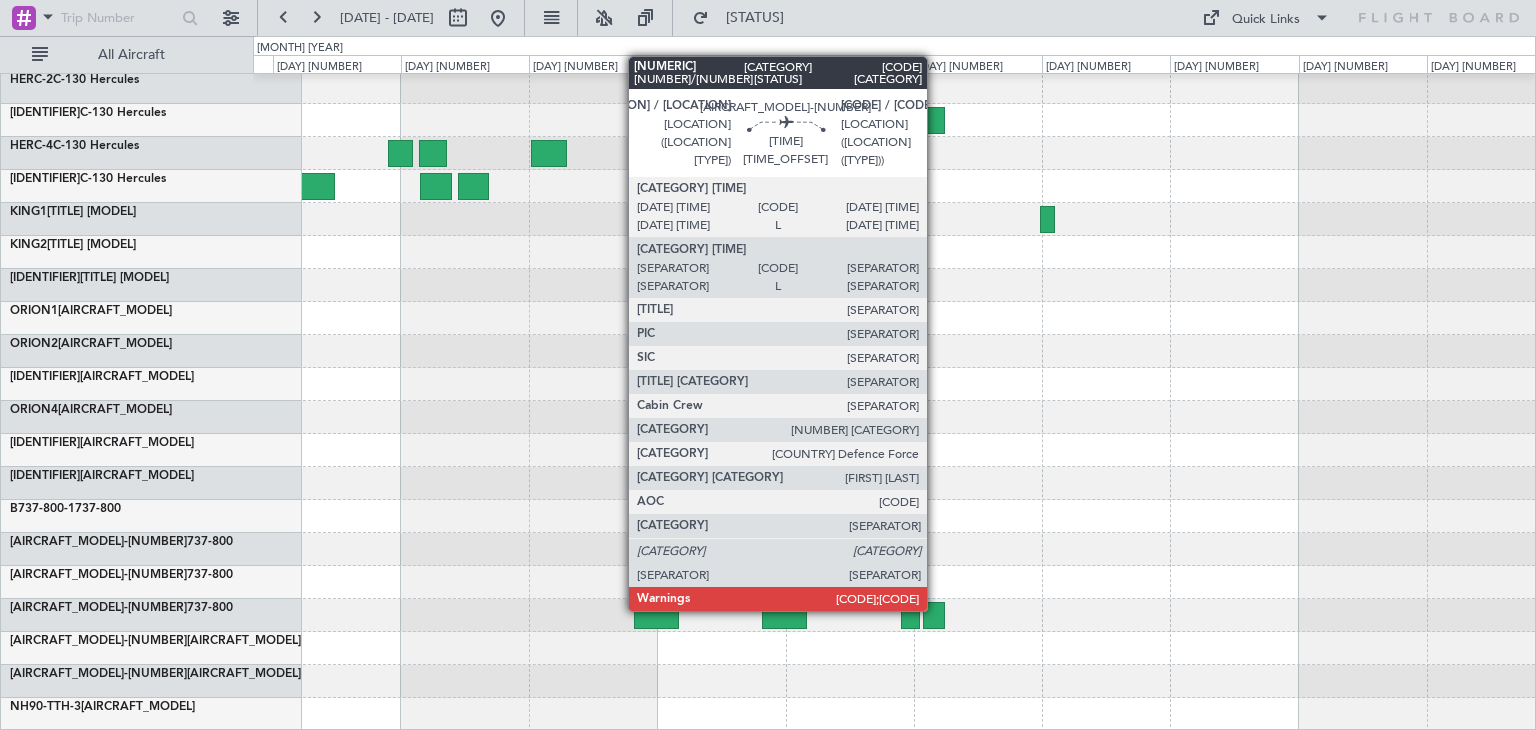 click at bounding box center (656, 615) 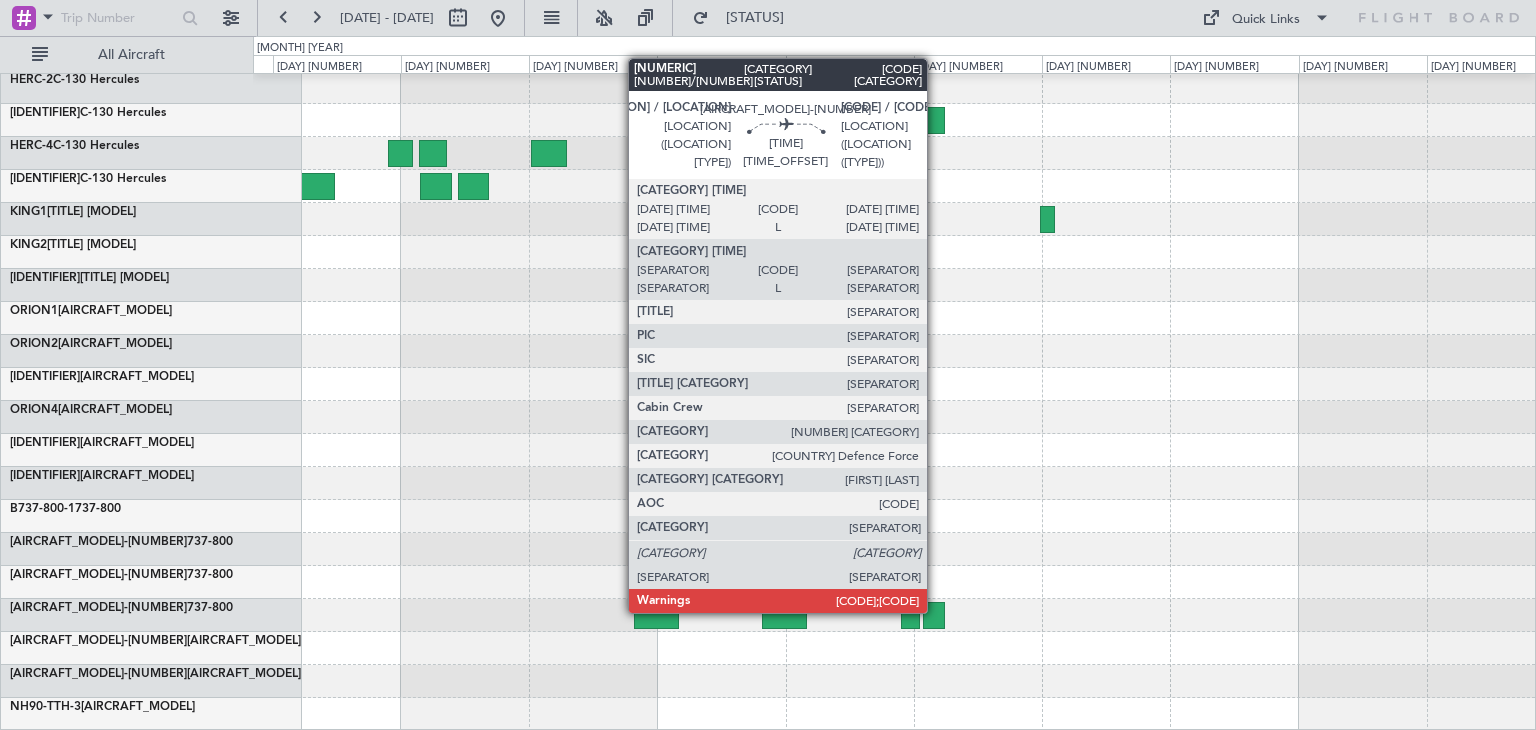 click at bounding box center (656, 615) 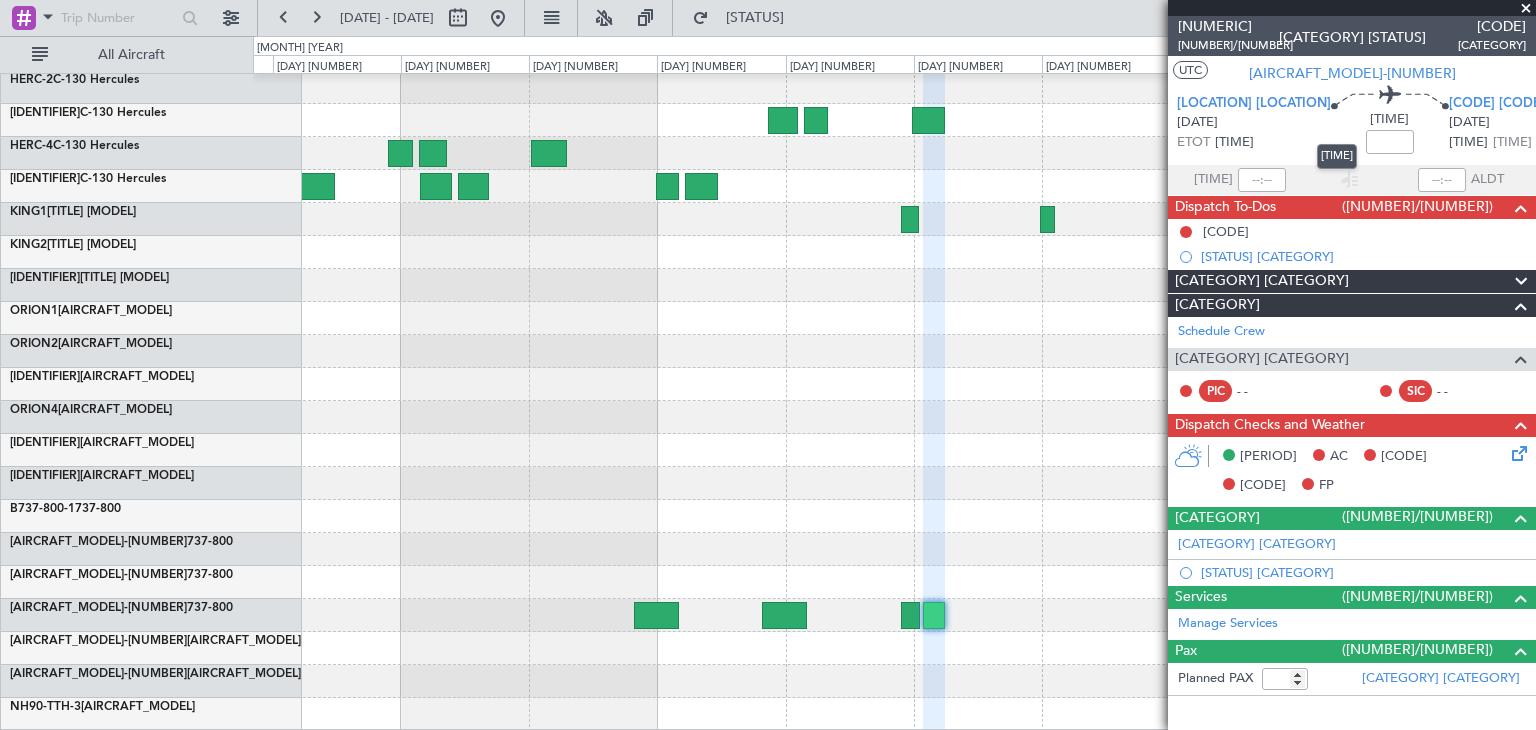click on "[TIME]" at bounding box center [1337, 156] 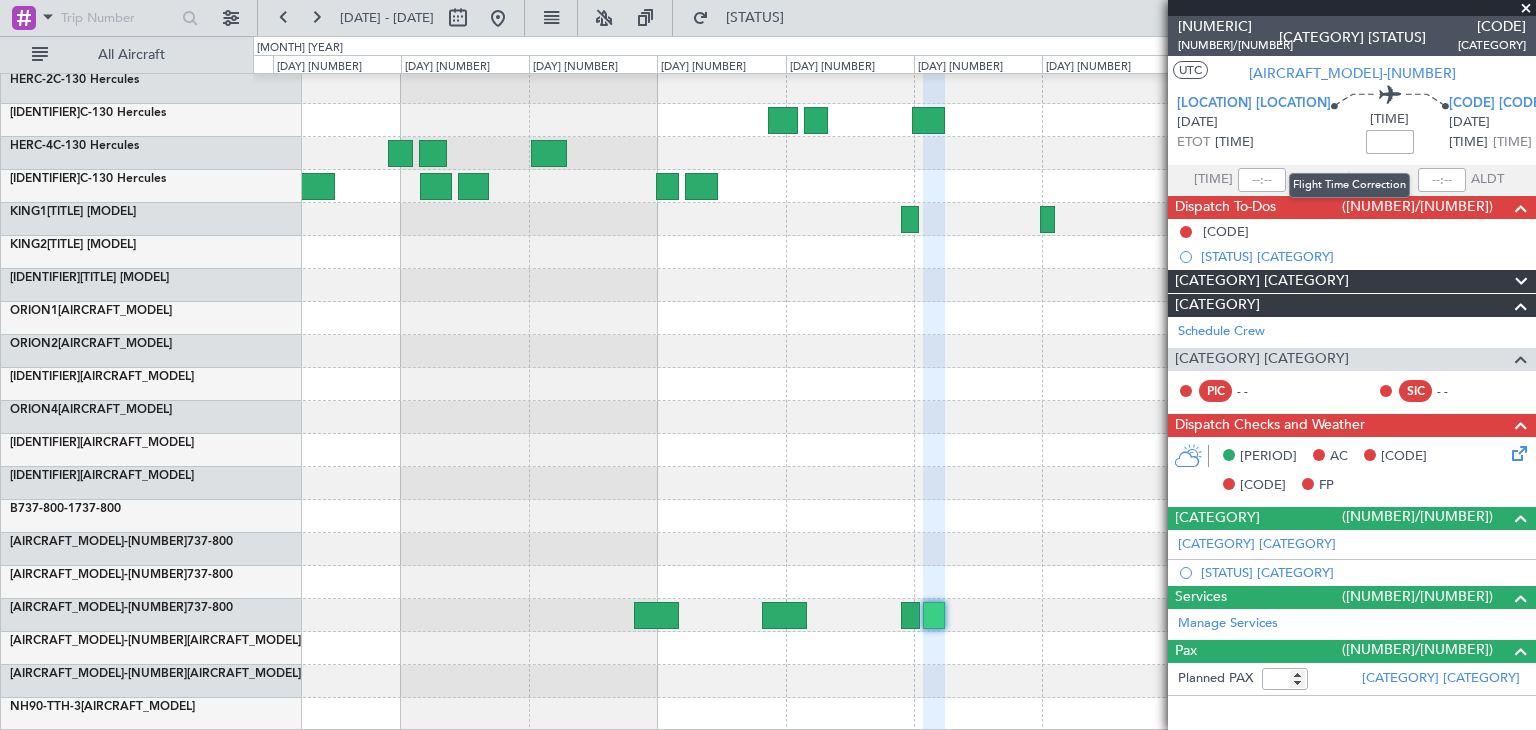click at bounding box center (1390, 142) 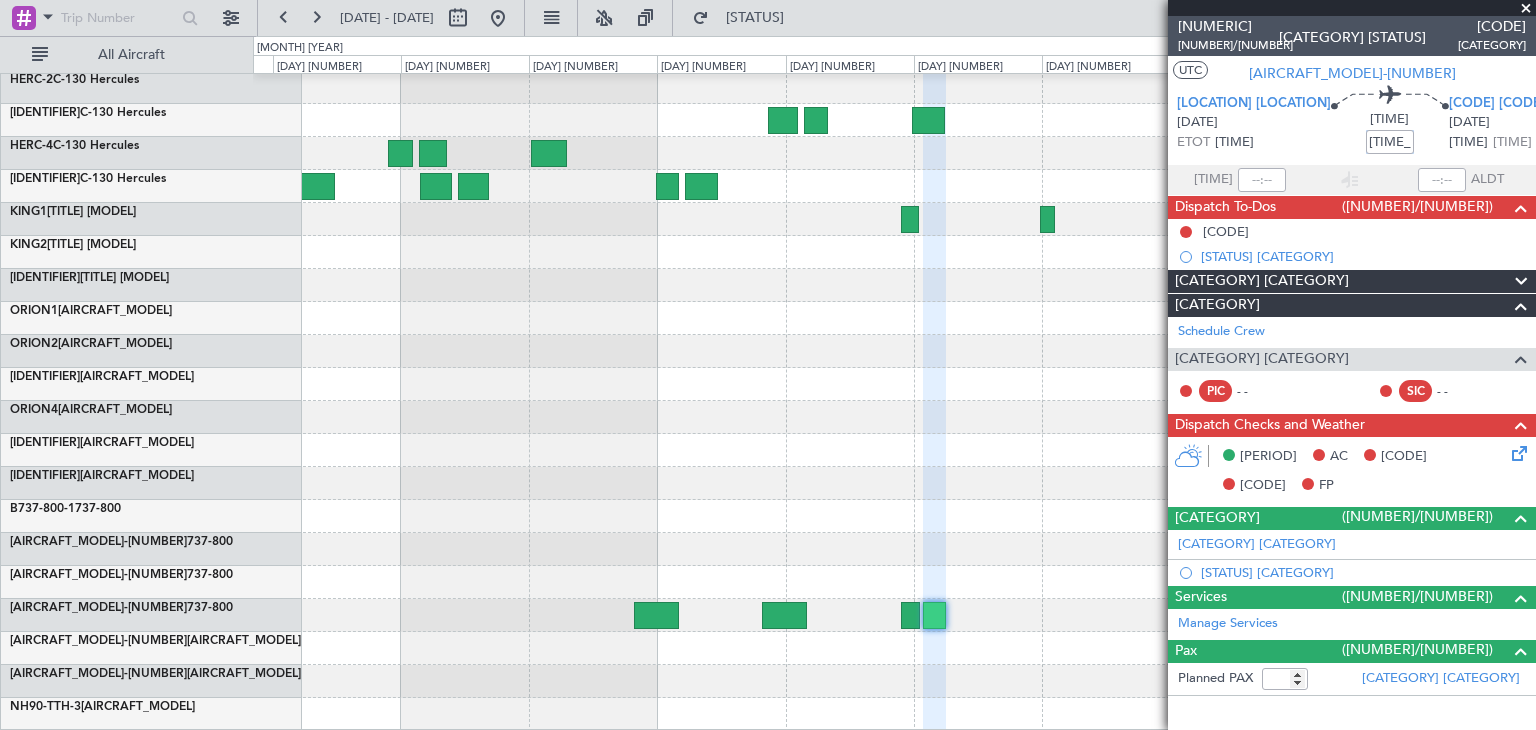 type on "[TIME_OFFSET]" 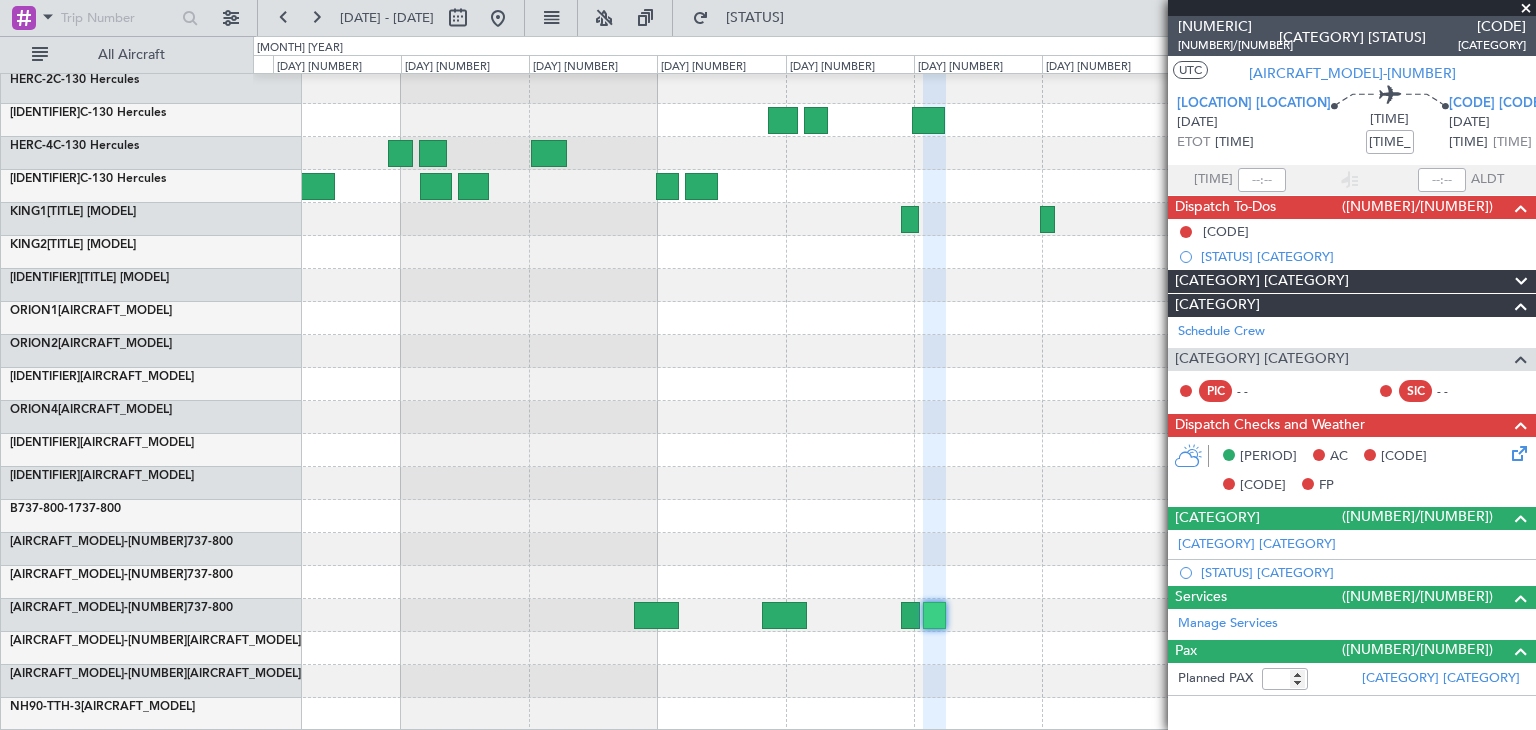 click at bounding box center [1526, 9] 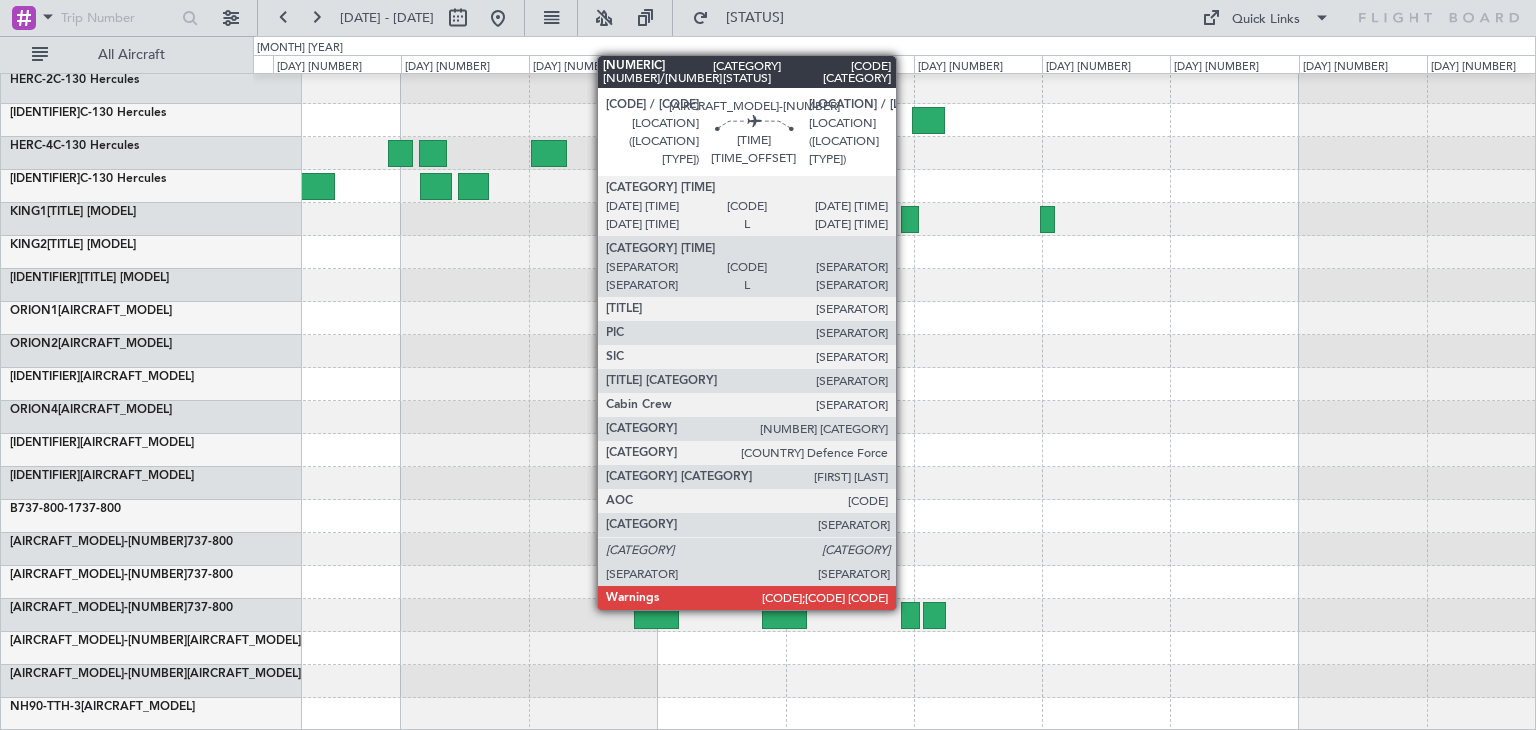 click at bounding box center (656, 615) 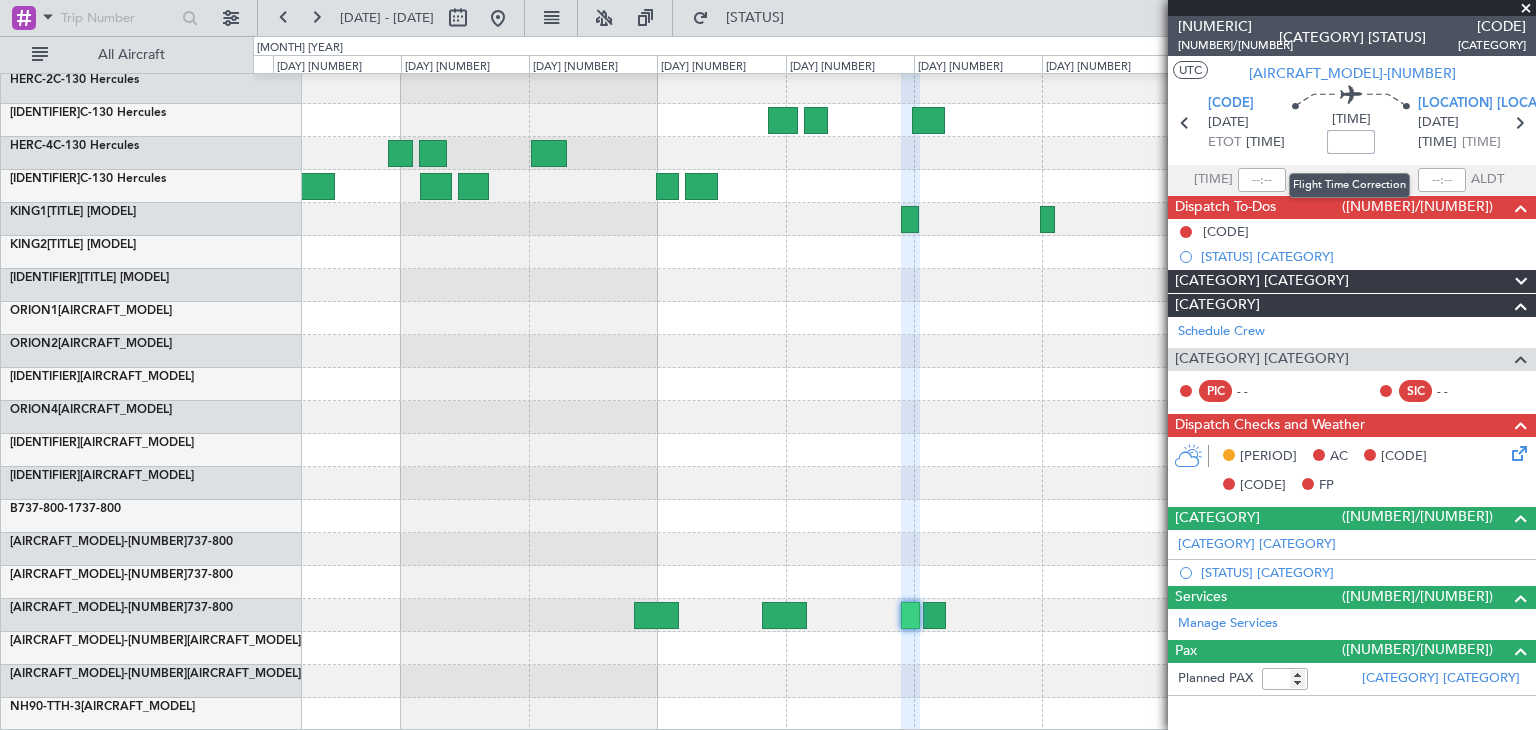 click at bounding box center [1351, 142] 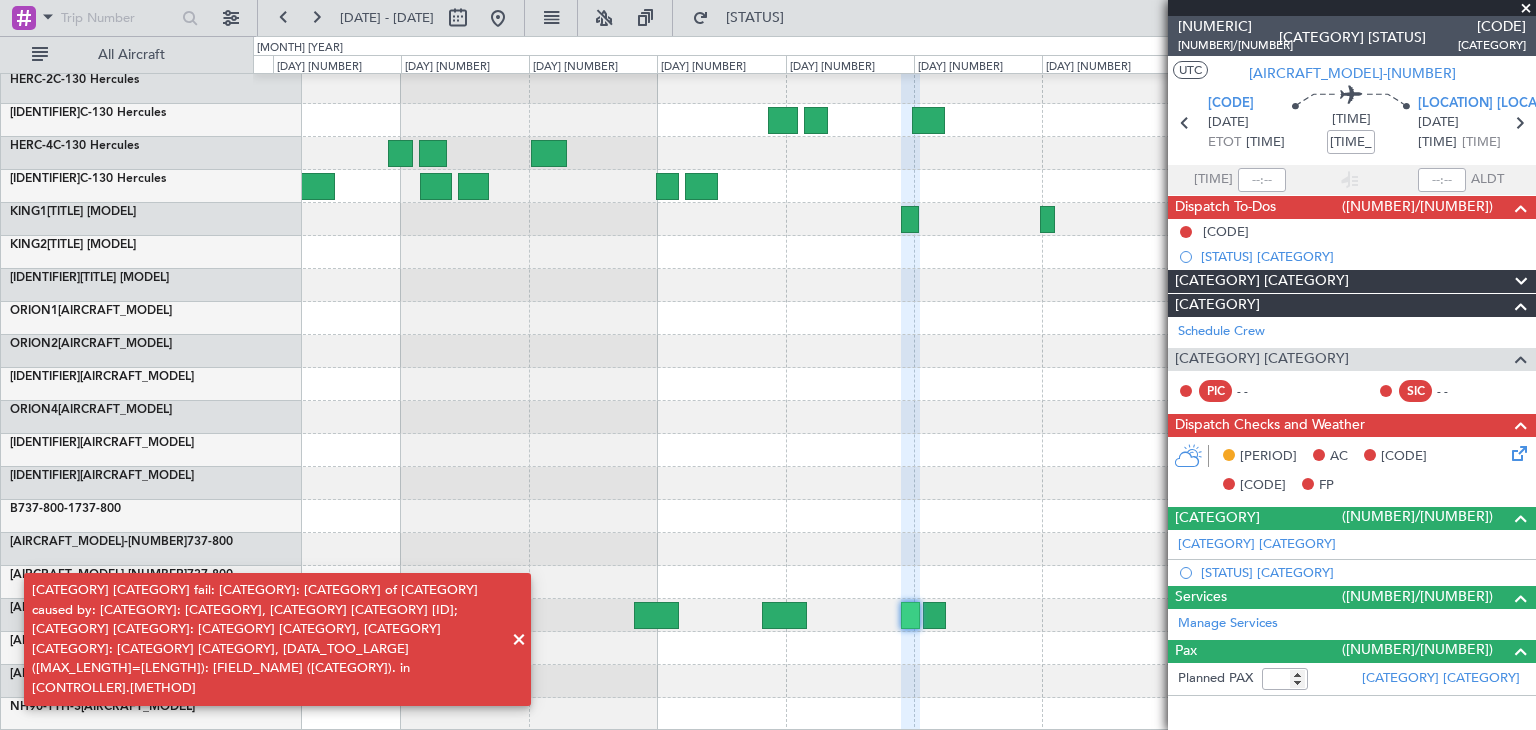 click at bounding box center [519, 640] 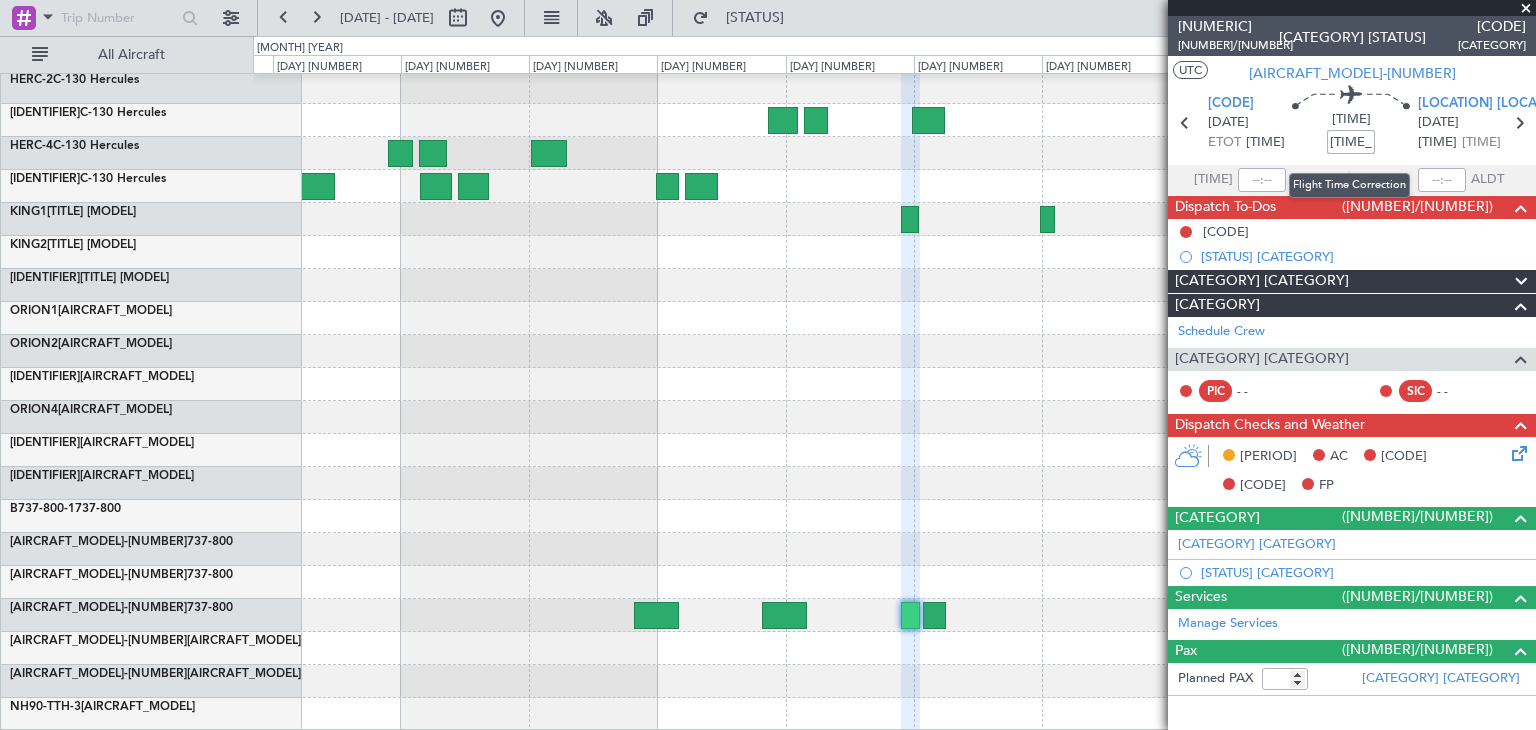 click on "[TIME_OFFSET]" at bounding box center (1351, 142) 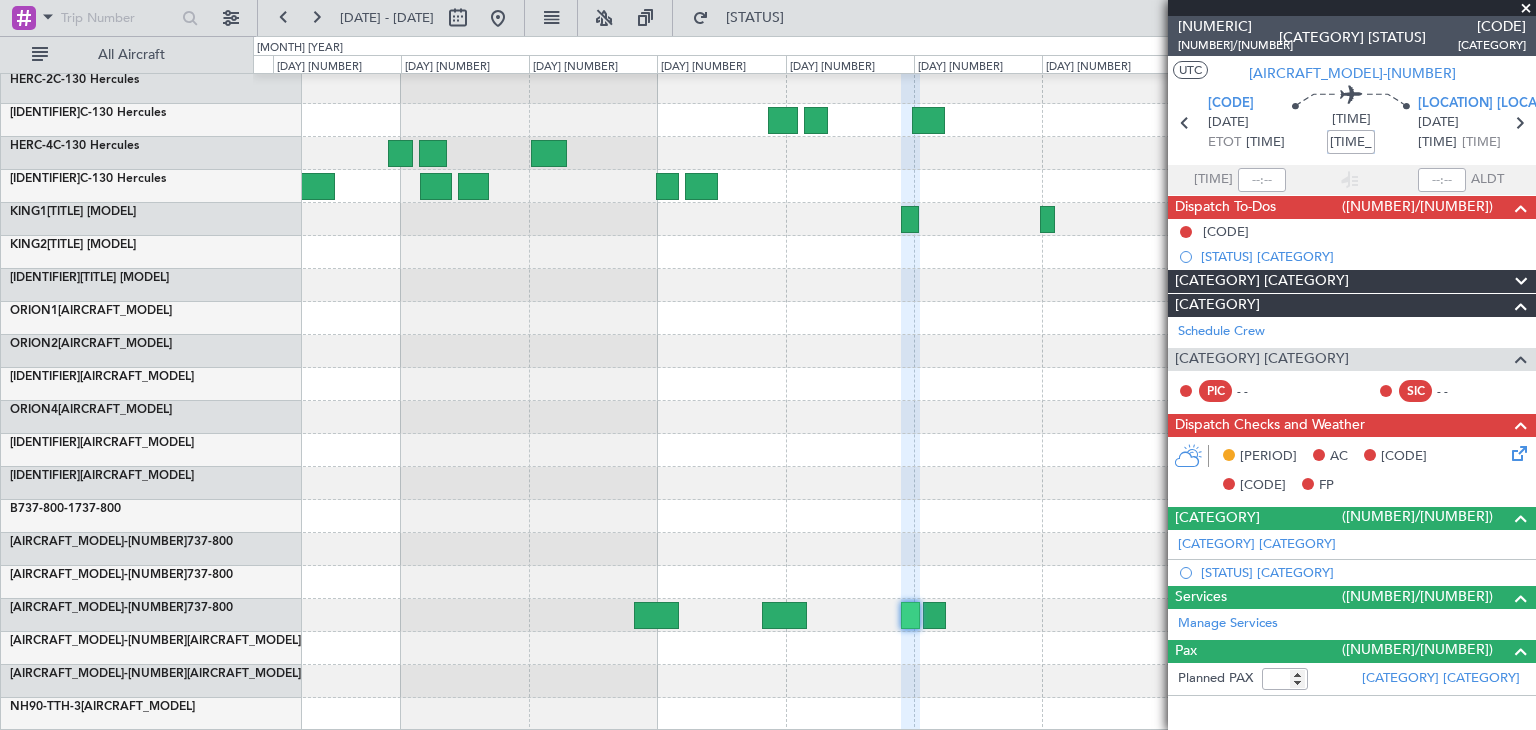drag, startPoint x: 1327, startPoint y: 143, endPoint x: 1368, endPoint y: 144, distance: 41.01219 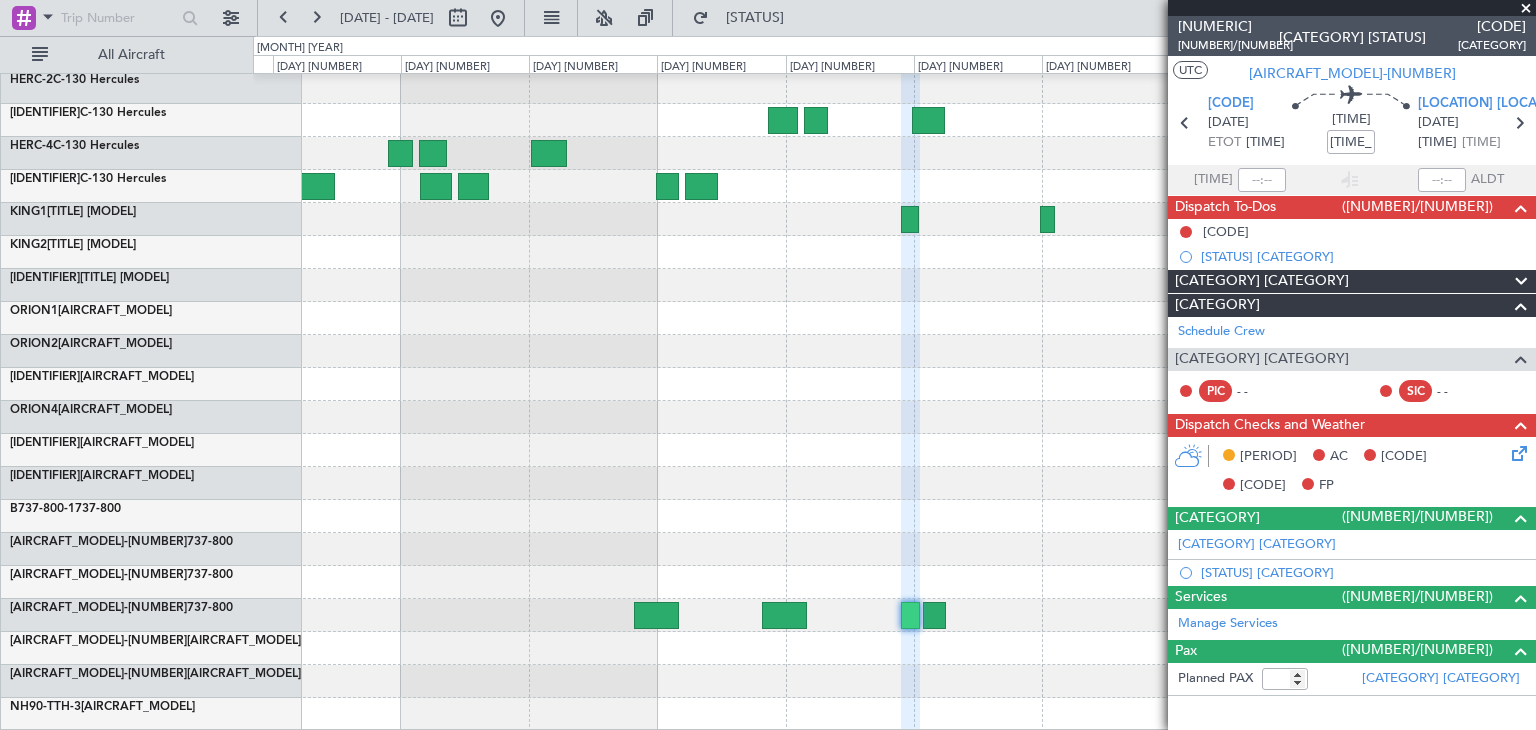 click at bounding box center (1526, 9) 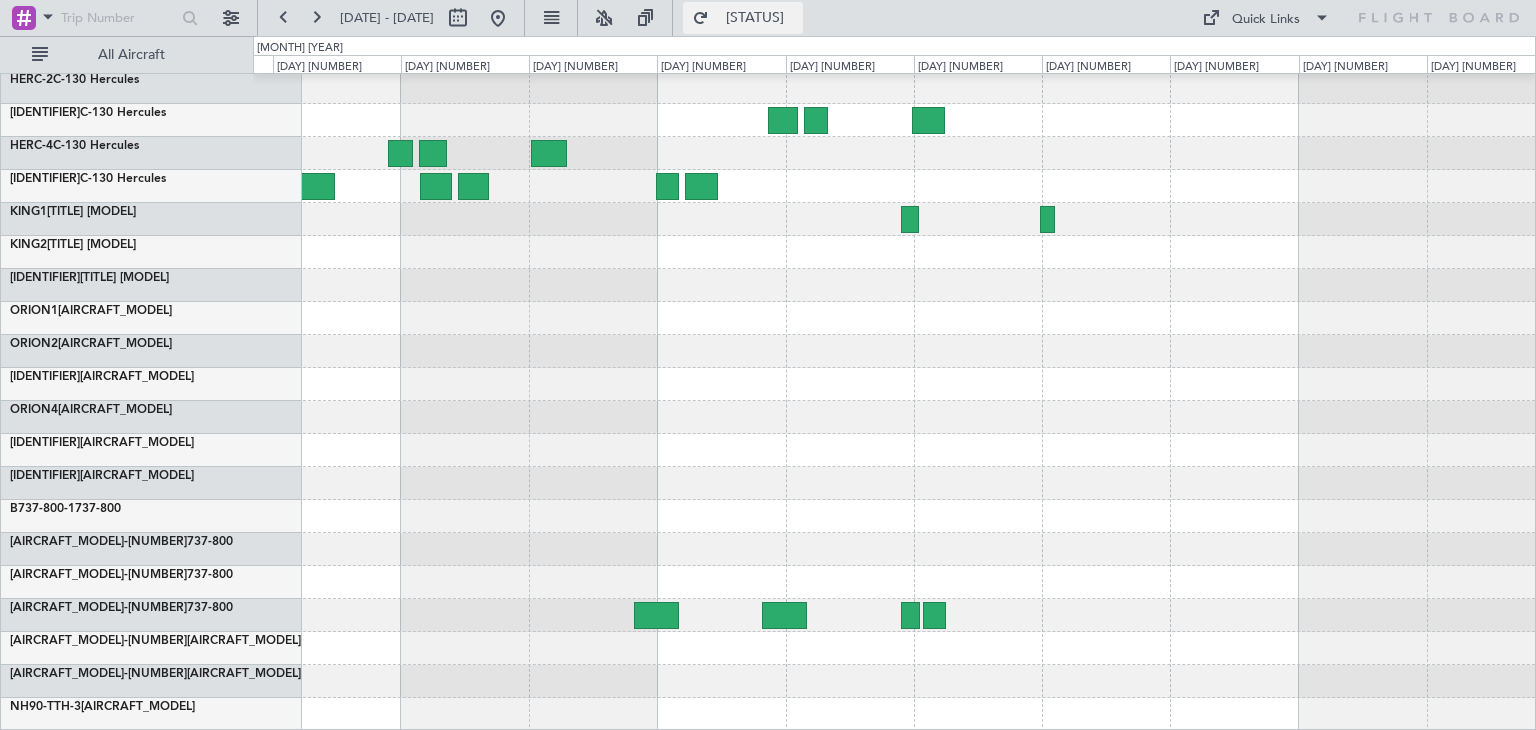 click on "[STATUS]" at bounding box center (755, 18) 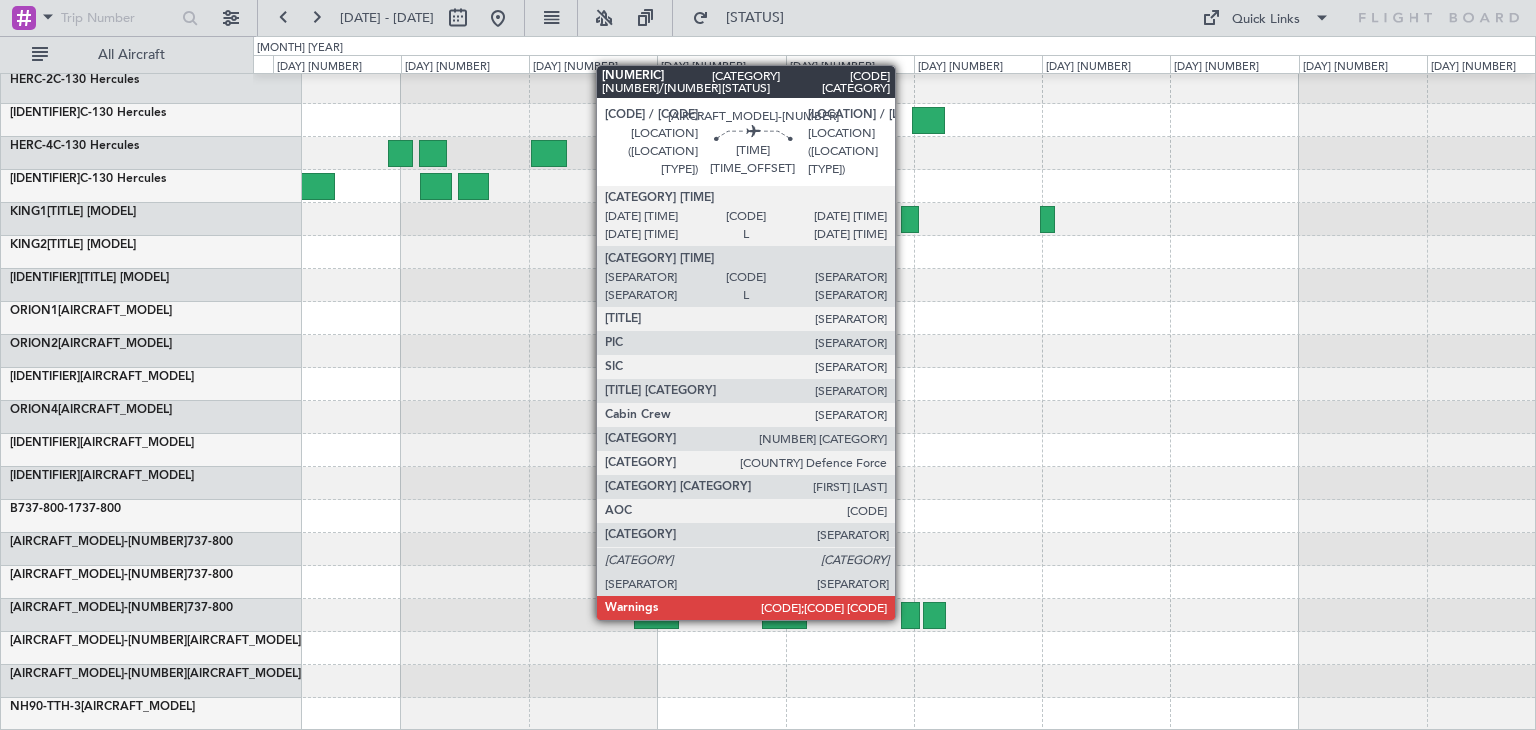 click at bounding box center (656, 615) 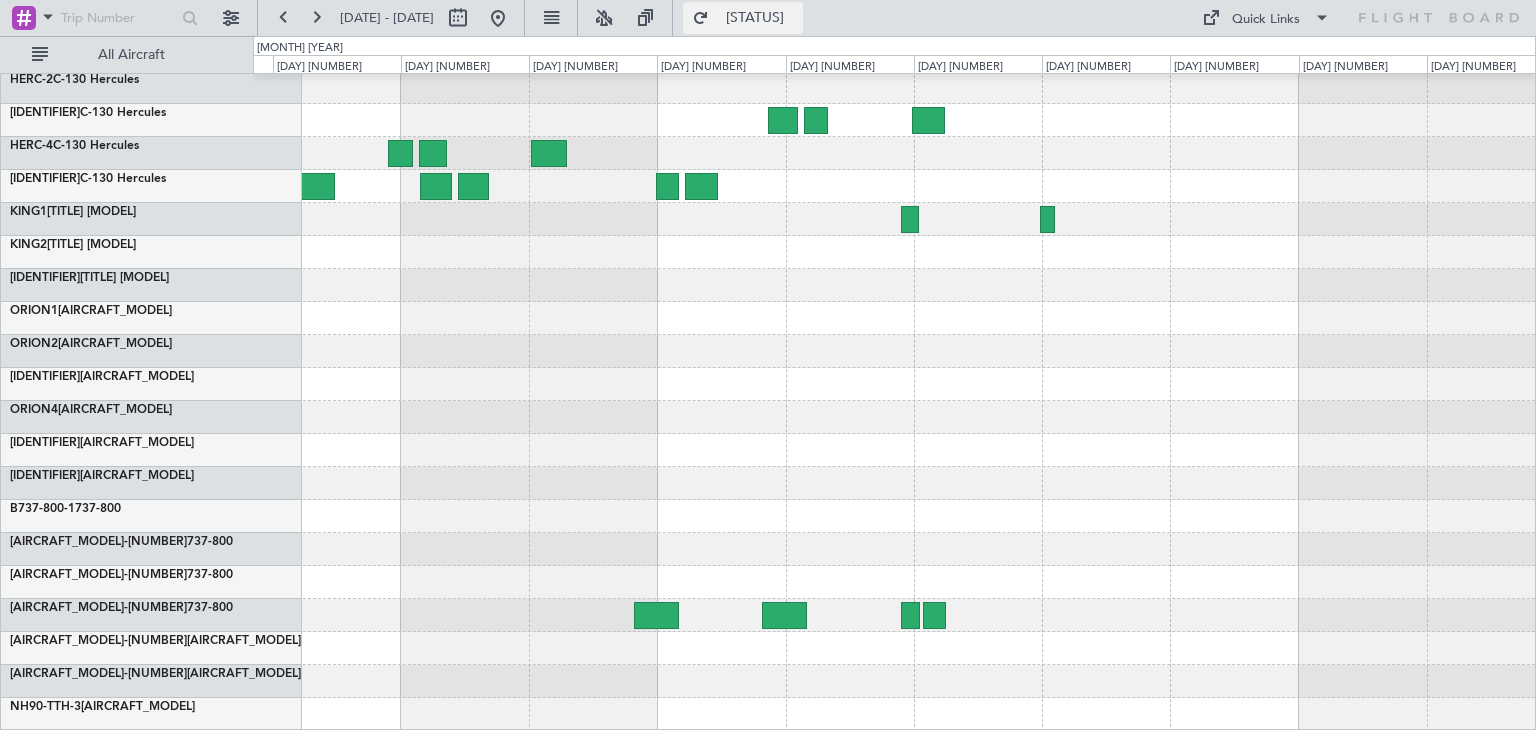 click on "[STATUS]" at bounding box center (755, 18) 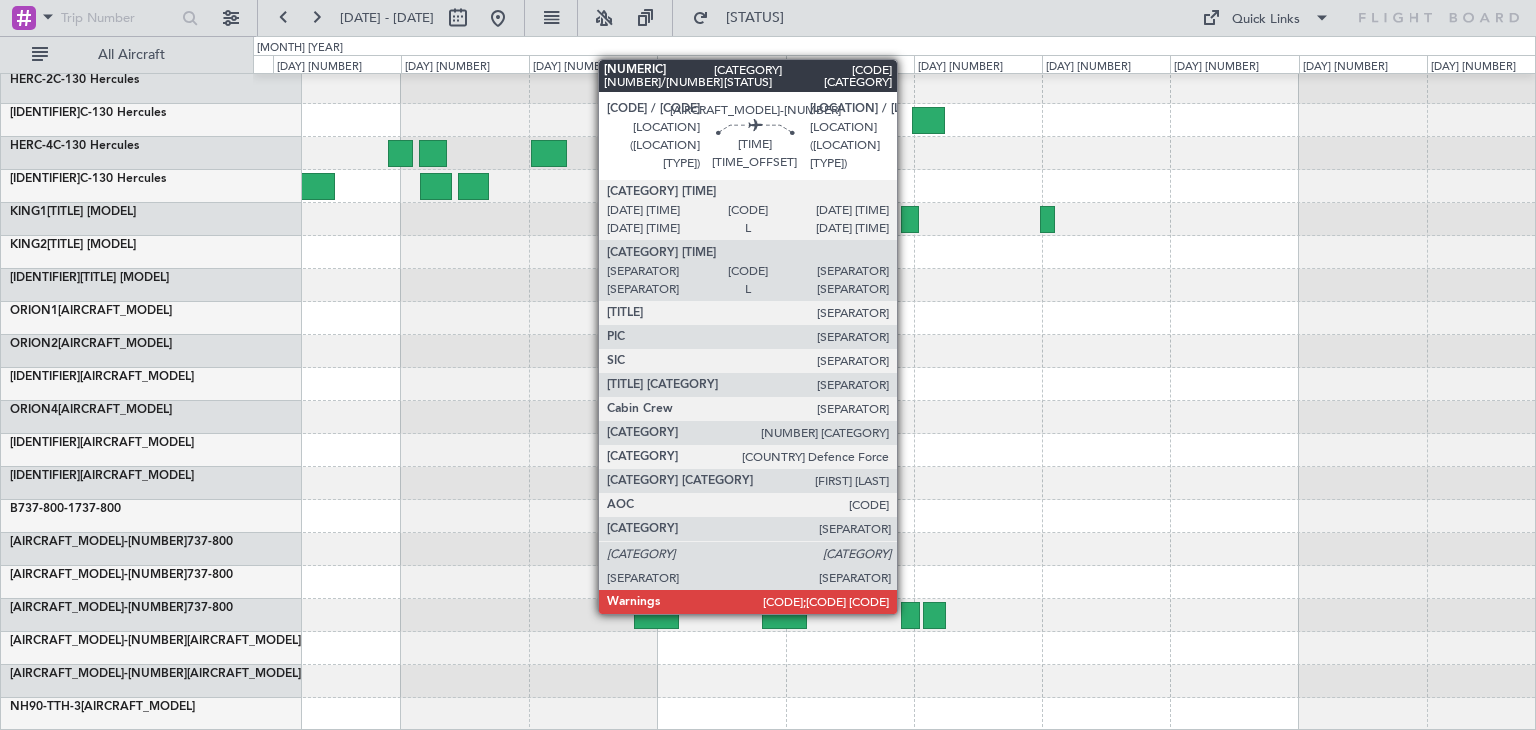 click at bounding box center (656, 615) 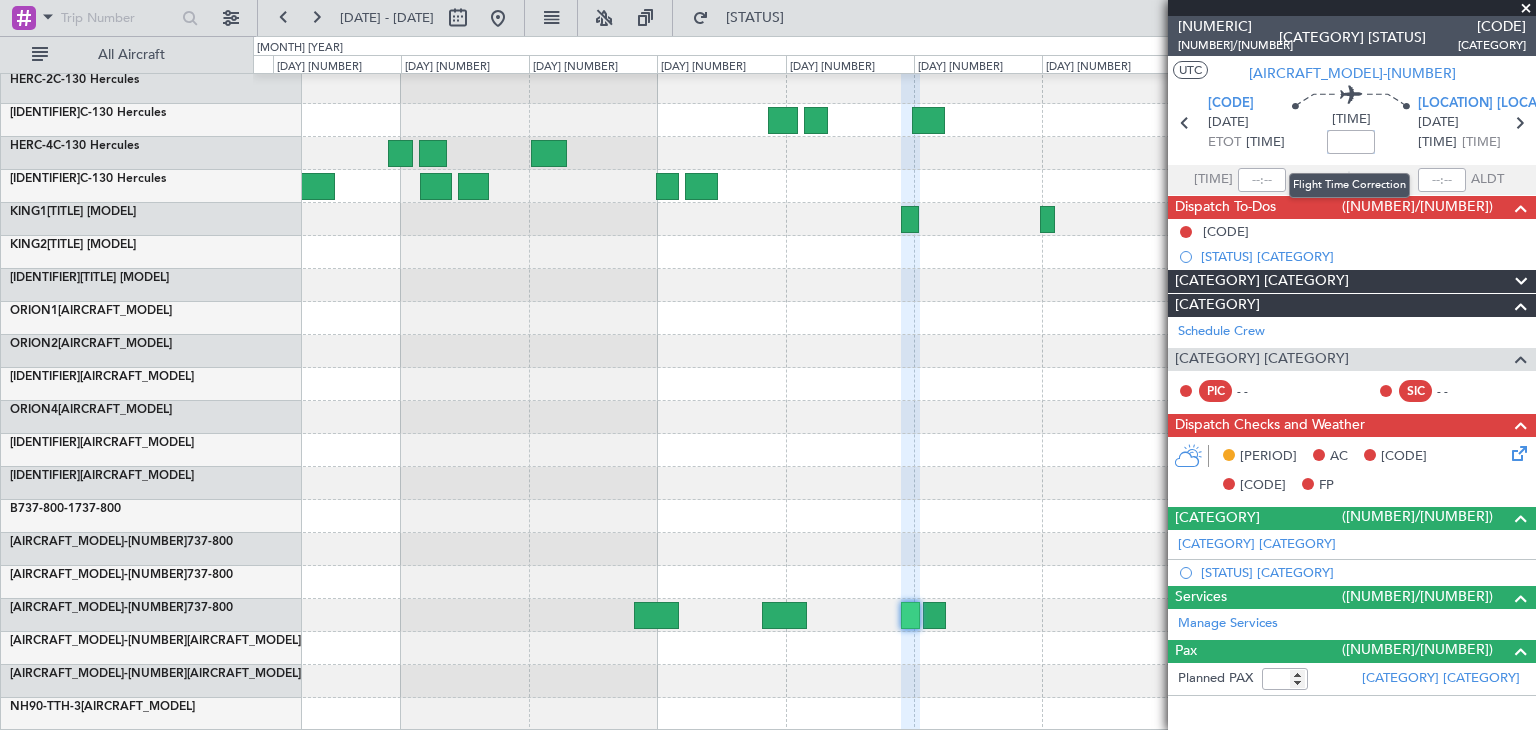 click at bounding box center (1351, 142) 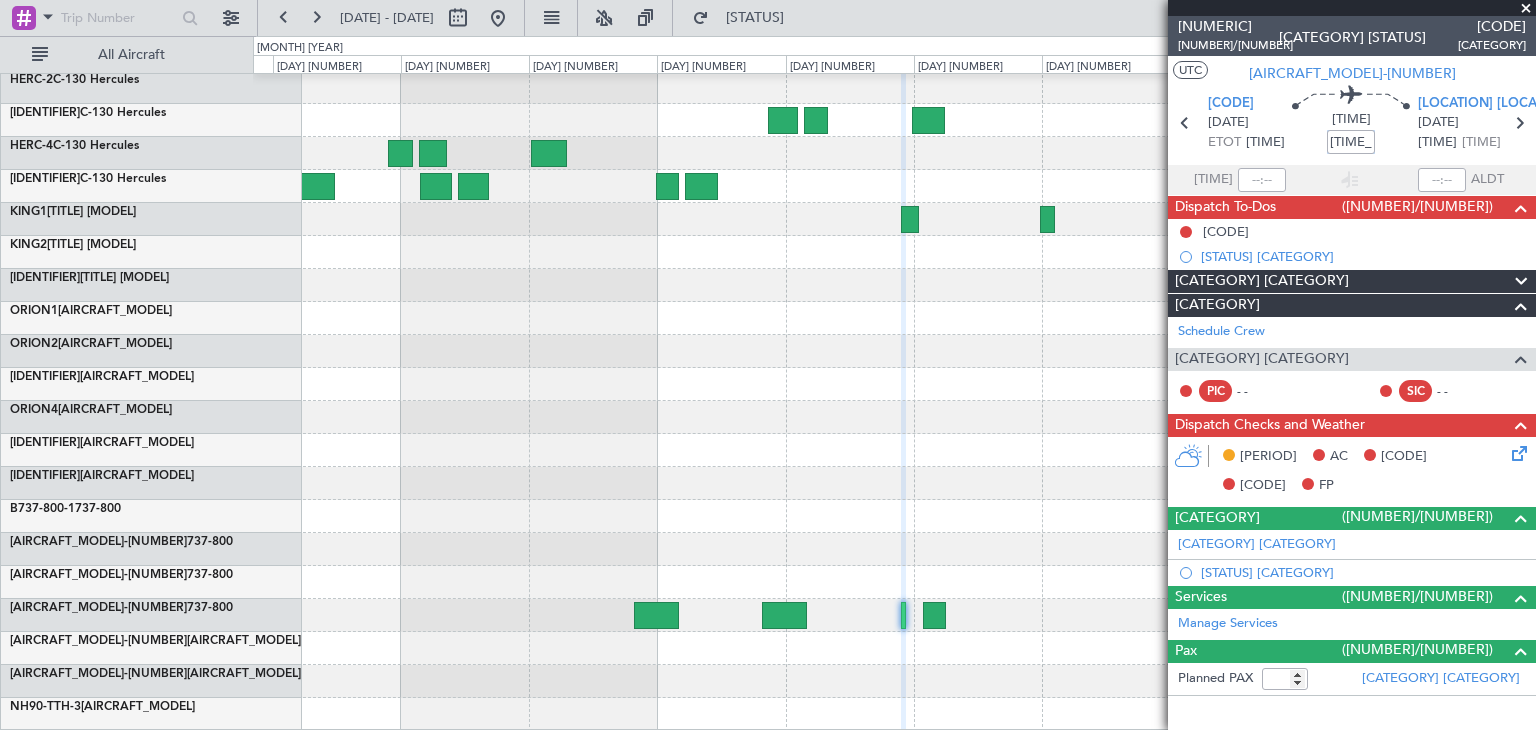 drag, startPoint x: 1331, startPoint y: 141, endPoint x: 1378, endPoint y: 142, distance: 47.010635 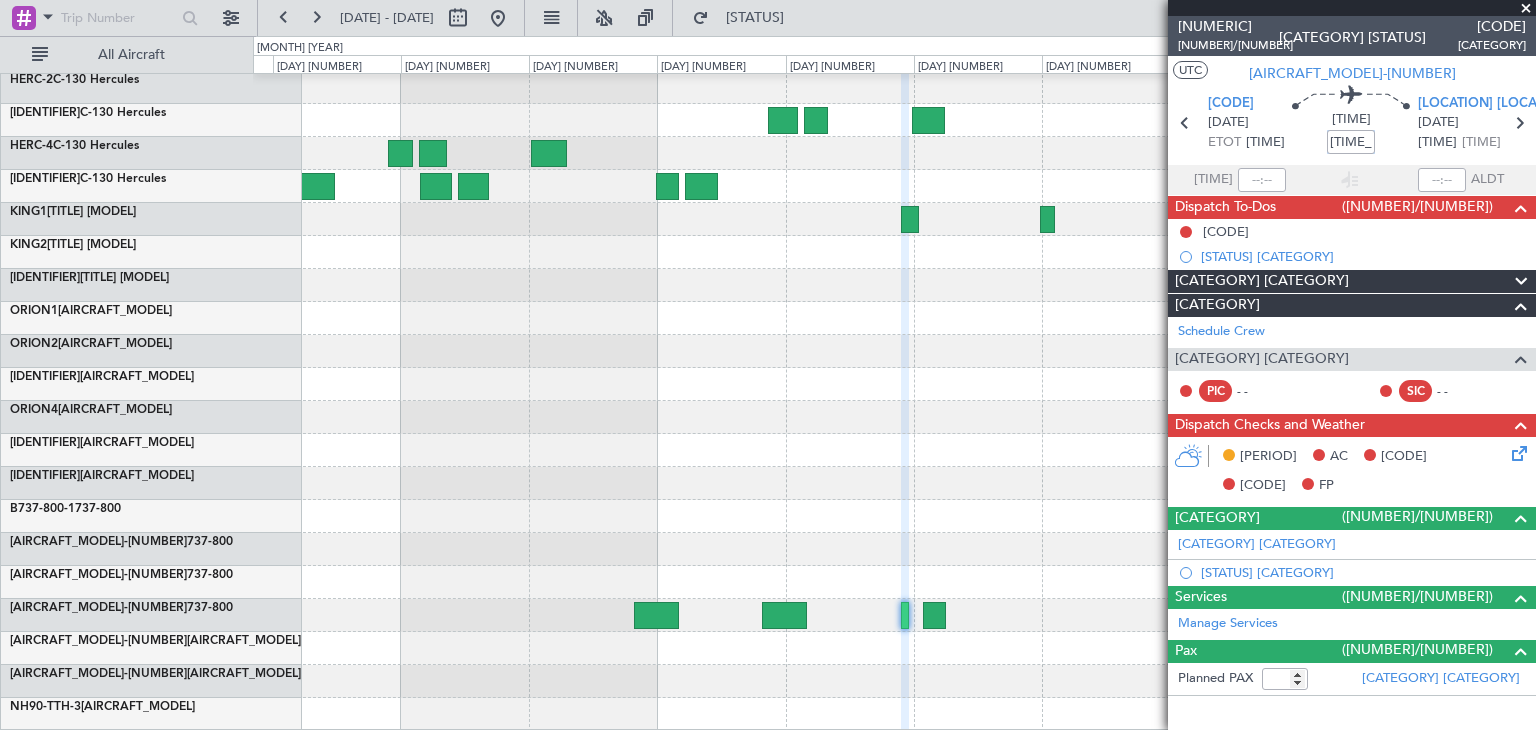 type on "[TIME_OFFSET]" 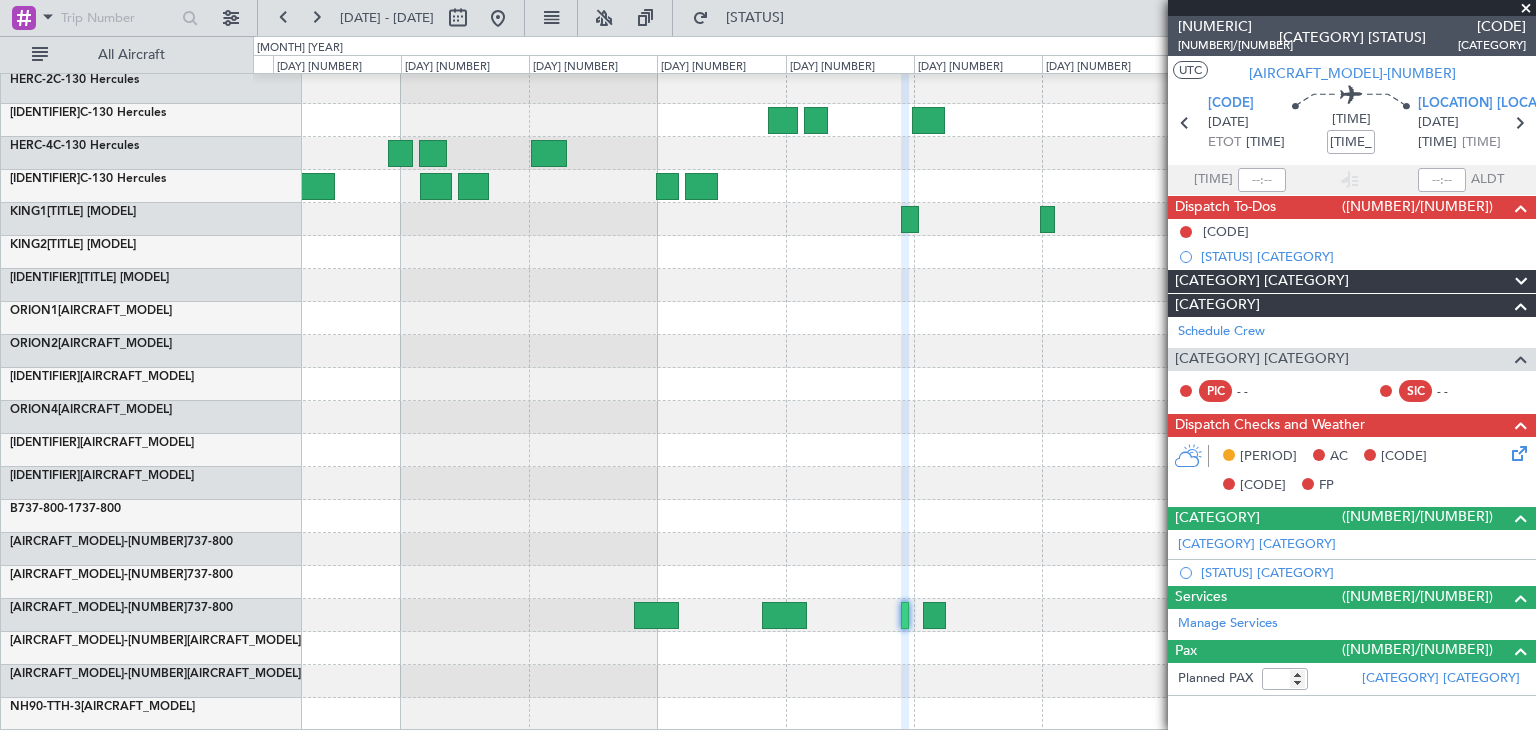 click at bounding box center (1526, 9) 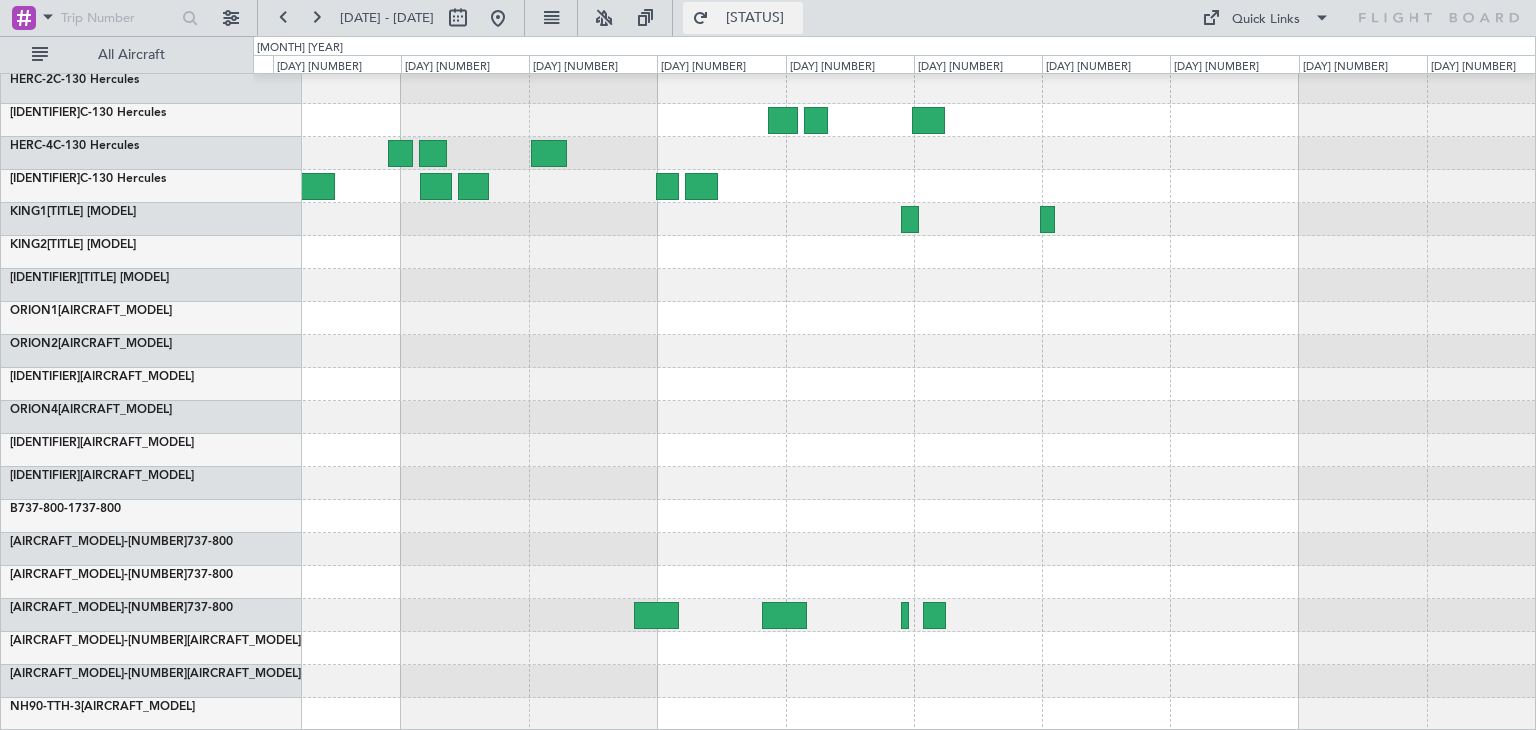 click on "[STATUS]" at bounding box center (755, 18) 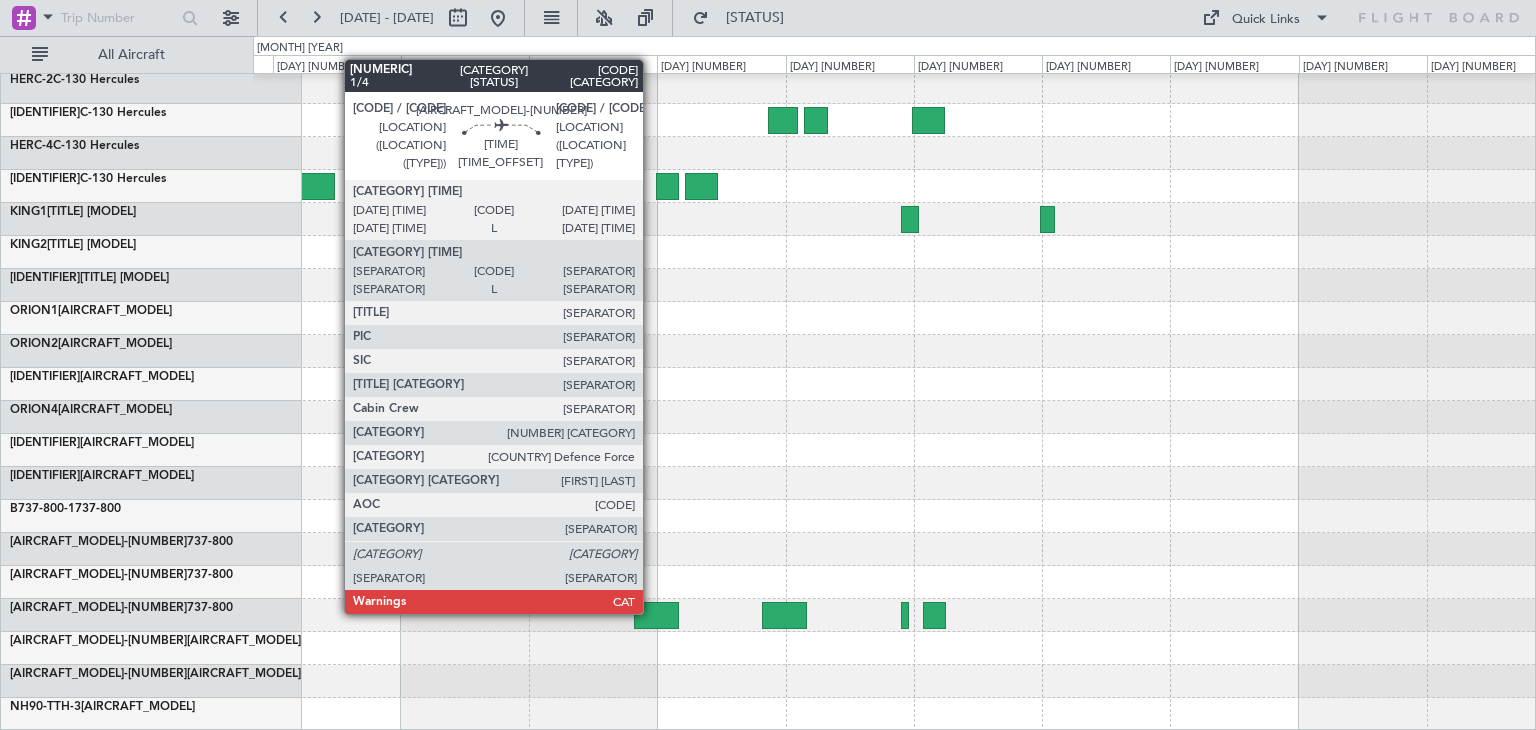 click at bounding box center [656, 615] 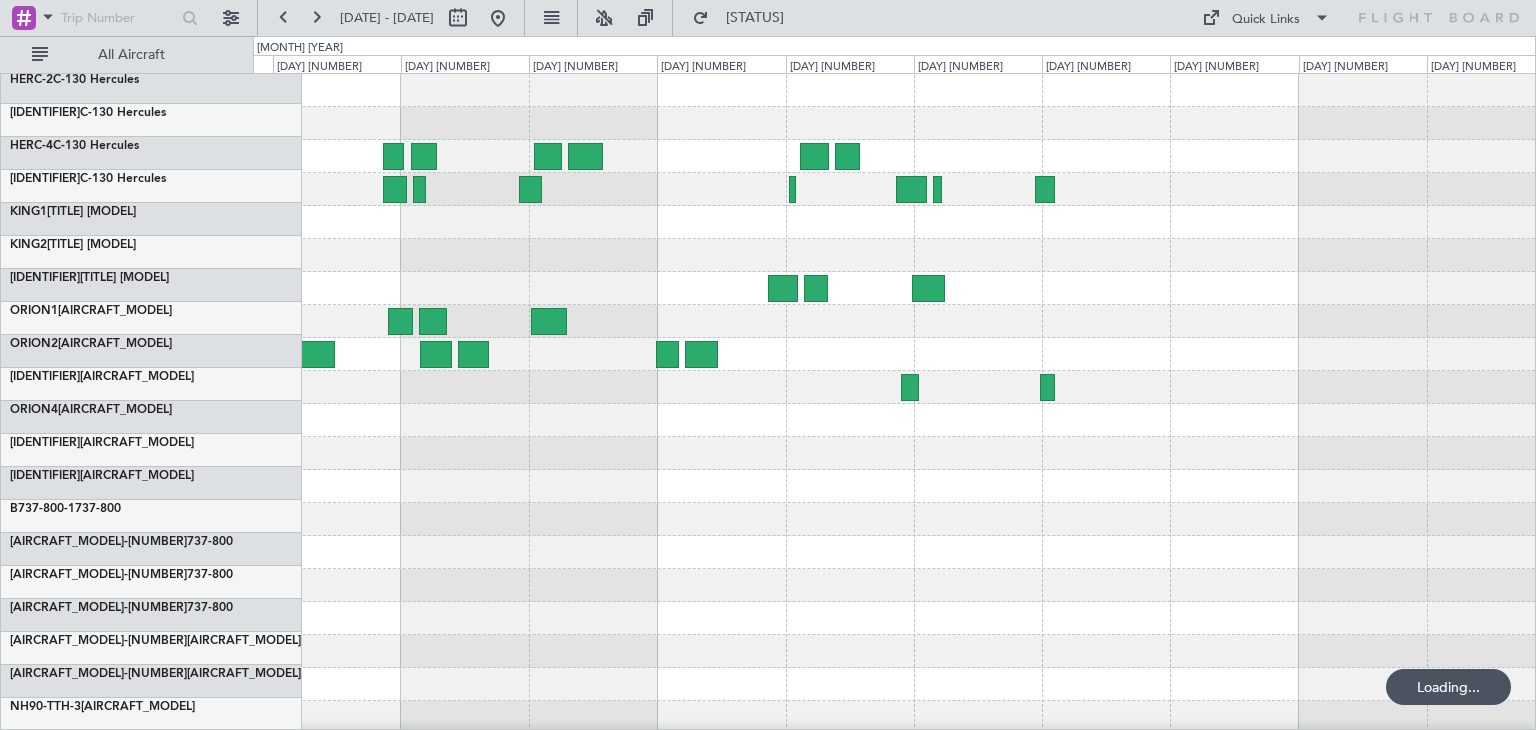 scroll, scrollTop: 0, scrollLeft: 0, axis: both 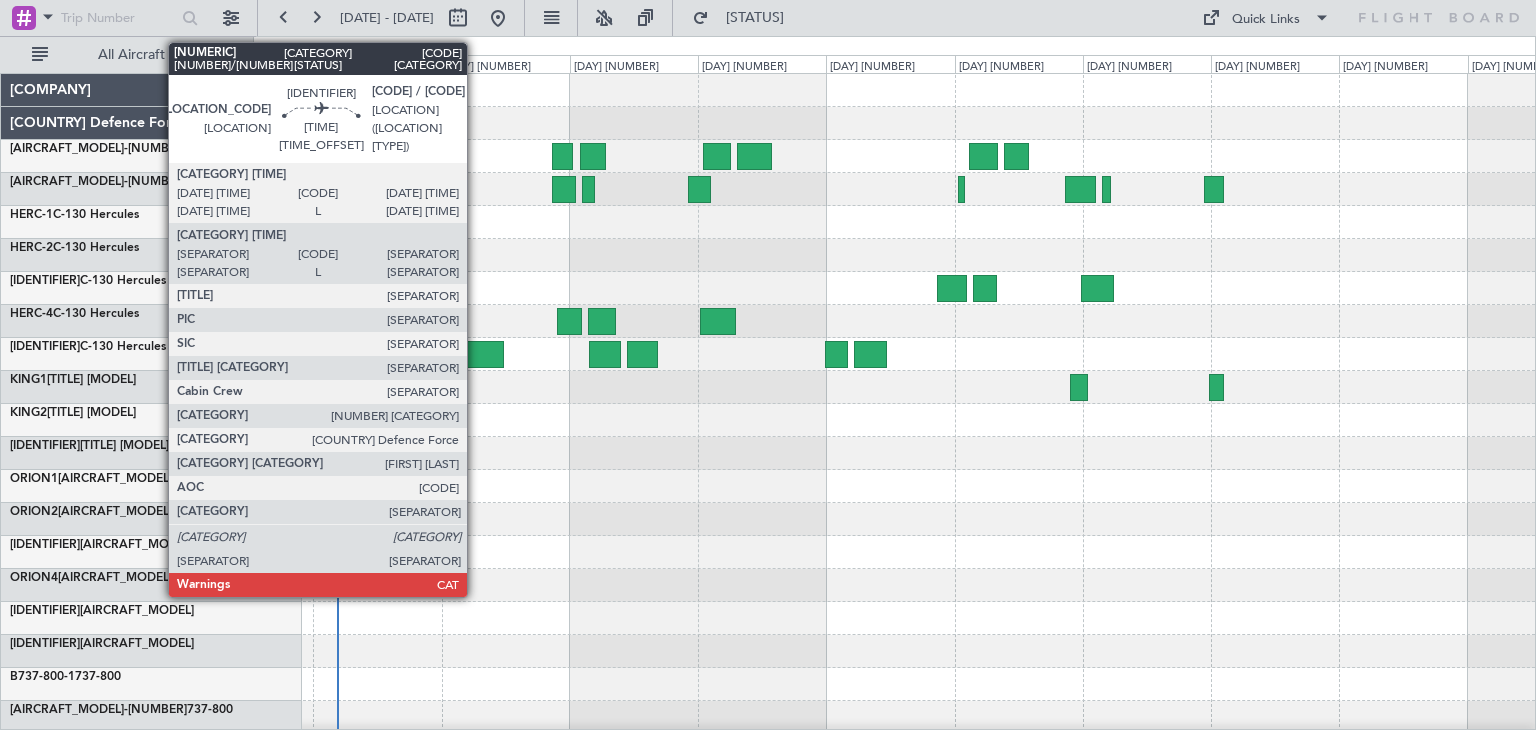 click at bounding box center (482, 354) 